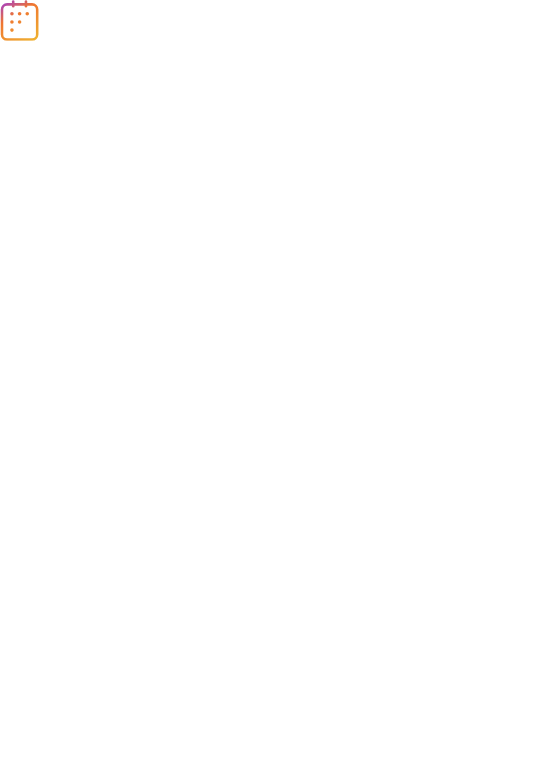 scroll, scrollTop: 0, scrollLeft: 0, axis: both 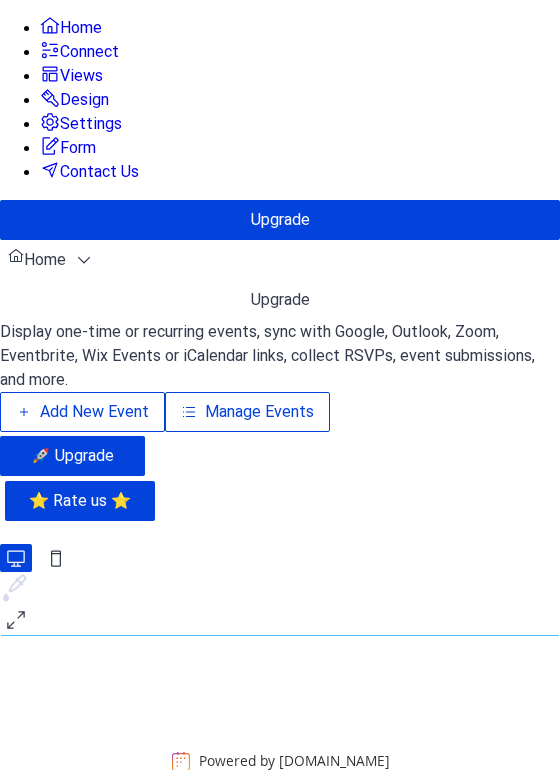 click on "Add New Event" at bounding box center [94, 412] 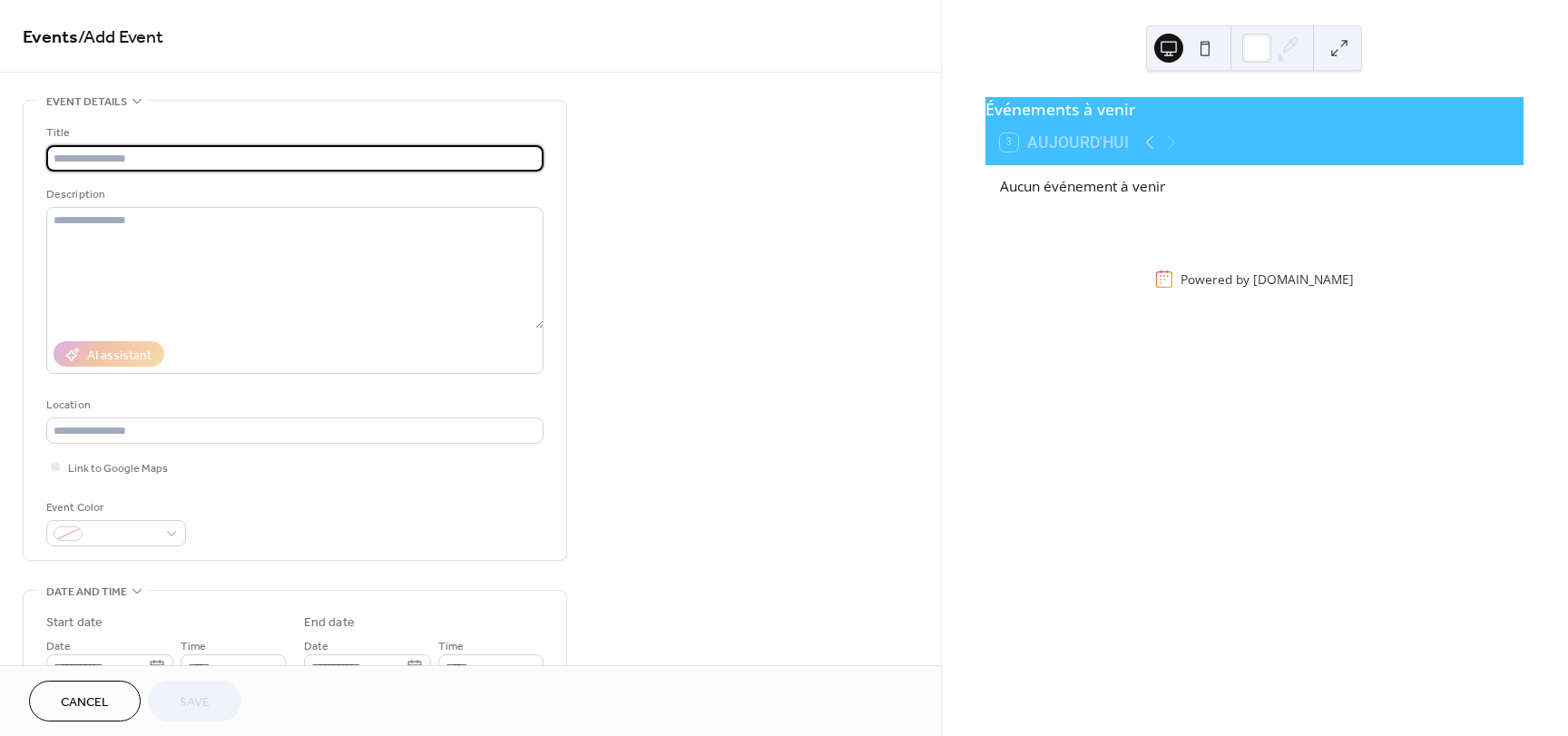 scroll, scrollTop: 0, scrollLeft: 0, axis: both 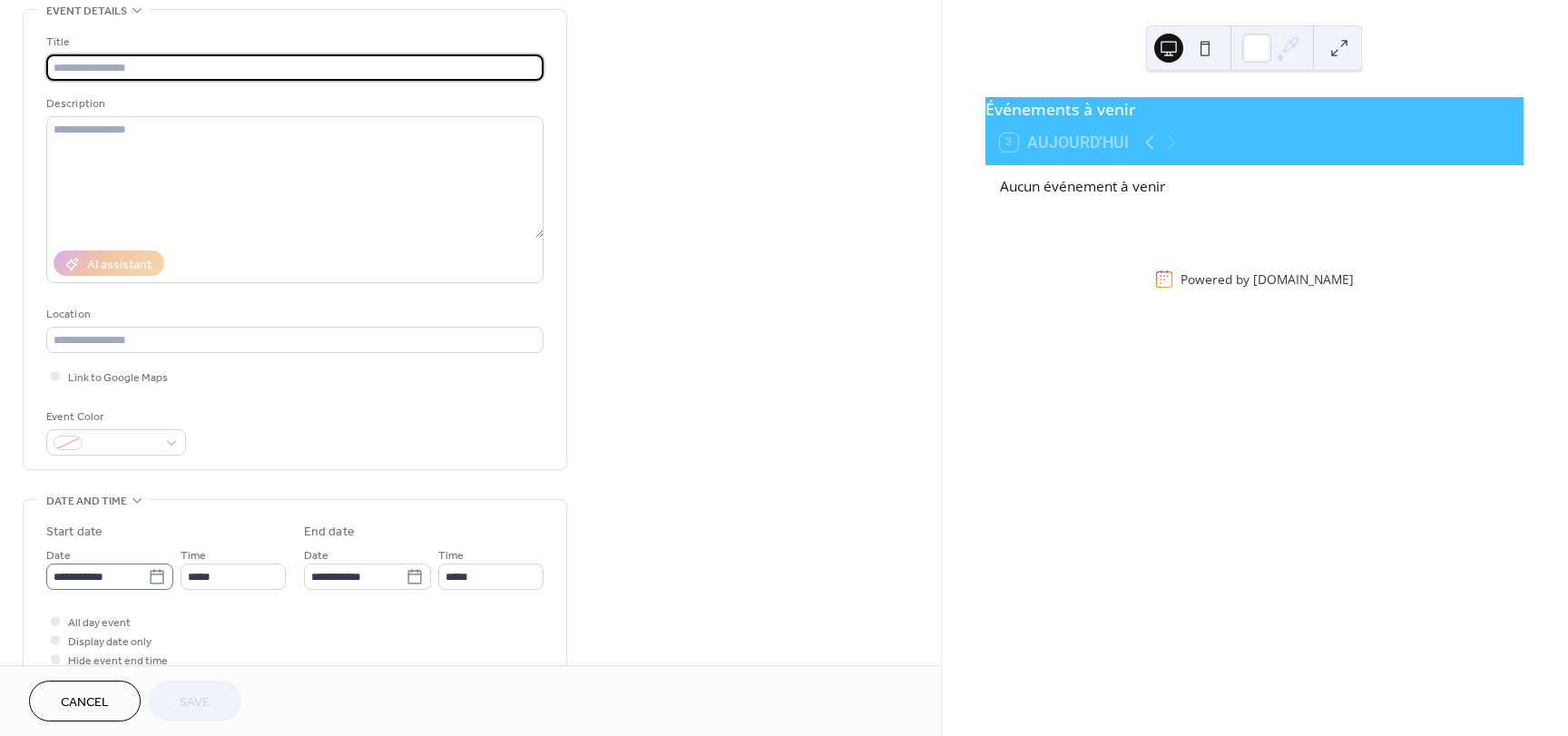 click 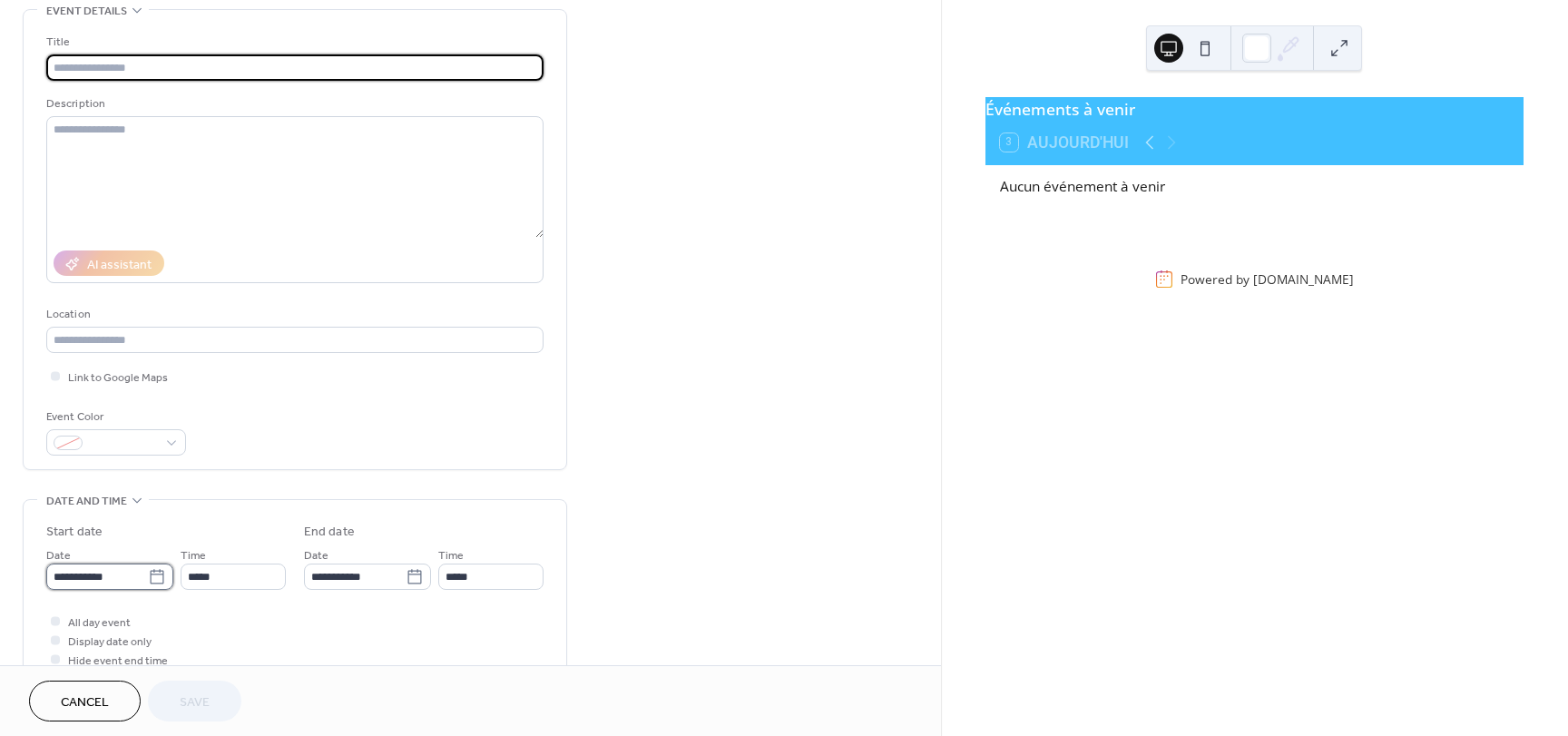 click on "**********" at bounding box center [97, 576] 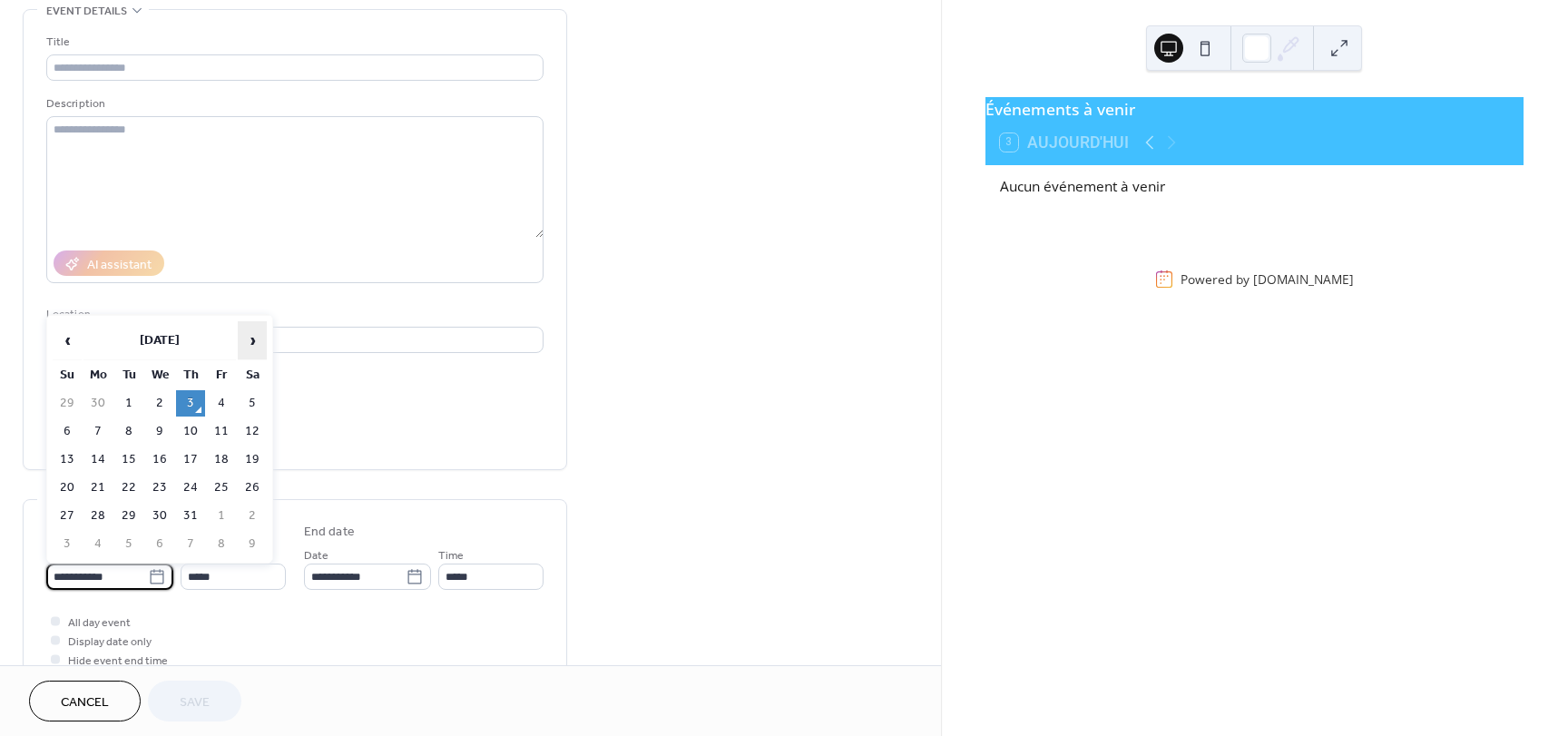 click on "›" at bounding box center [252, 340] 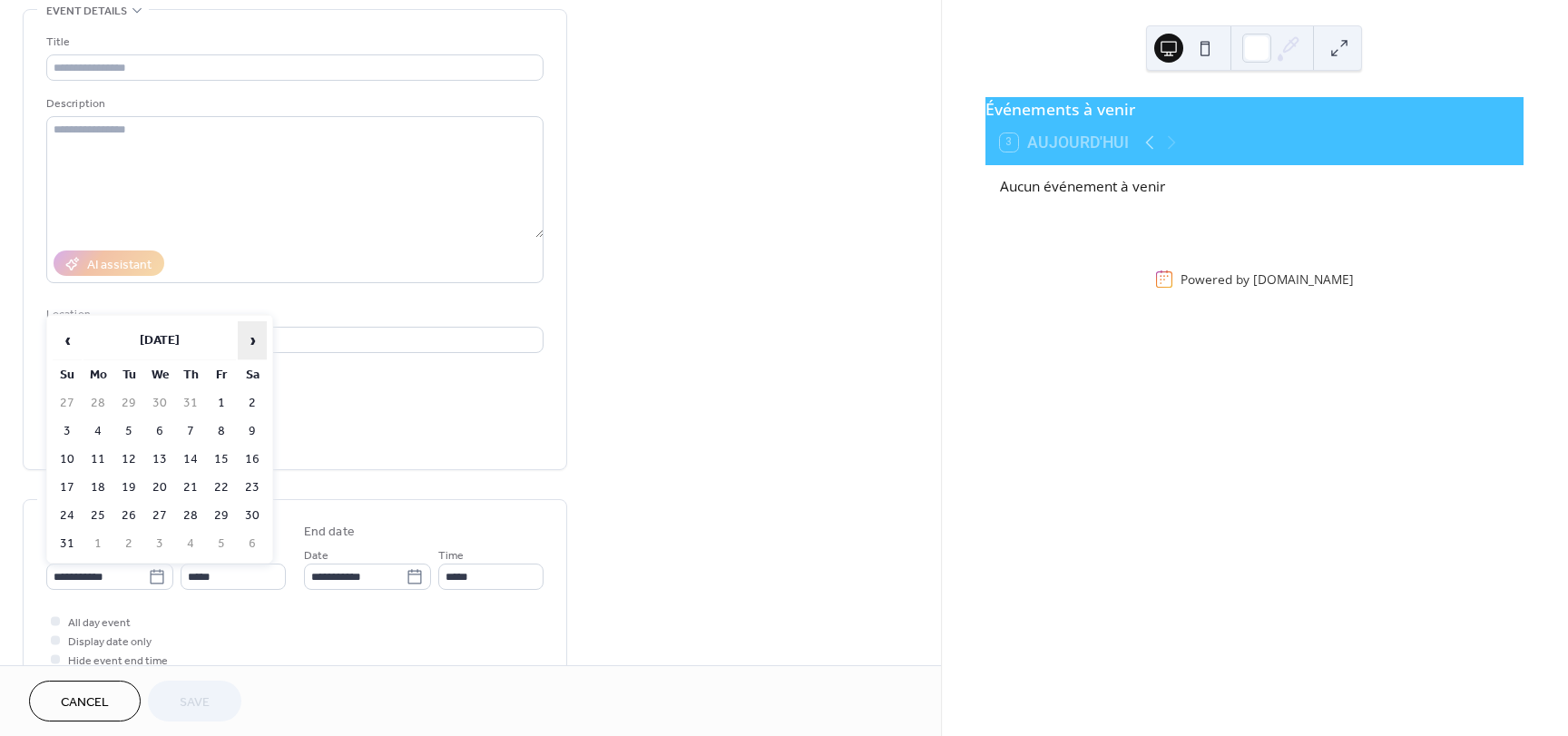 click on "›" at bounding box center (252, 340) 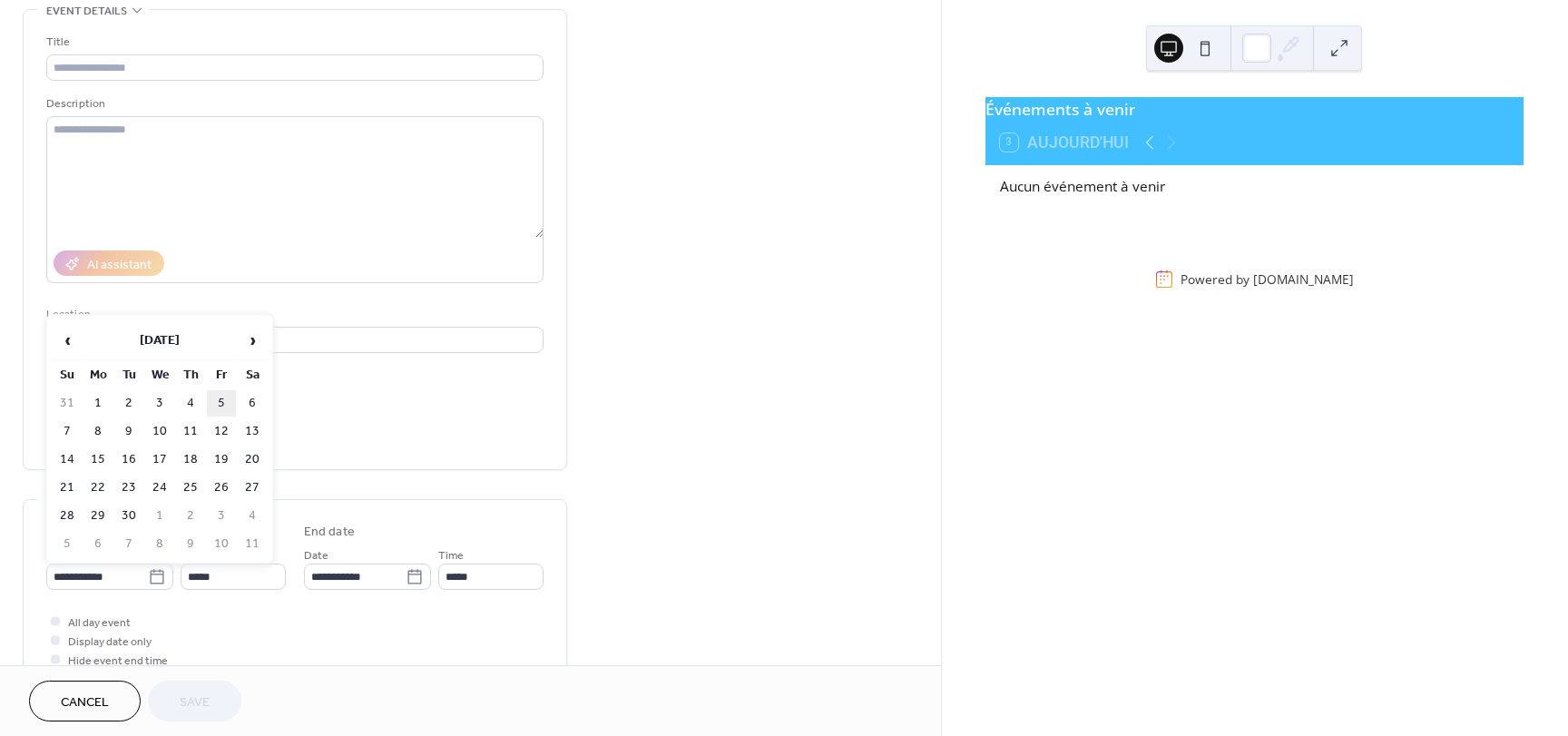 click on "5" at bounding box center (221, 403) 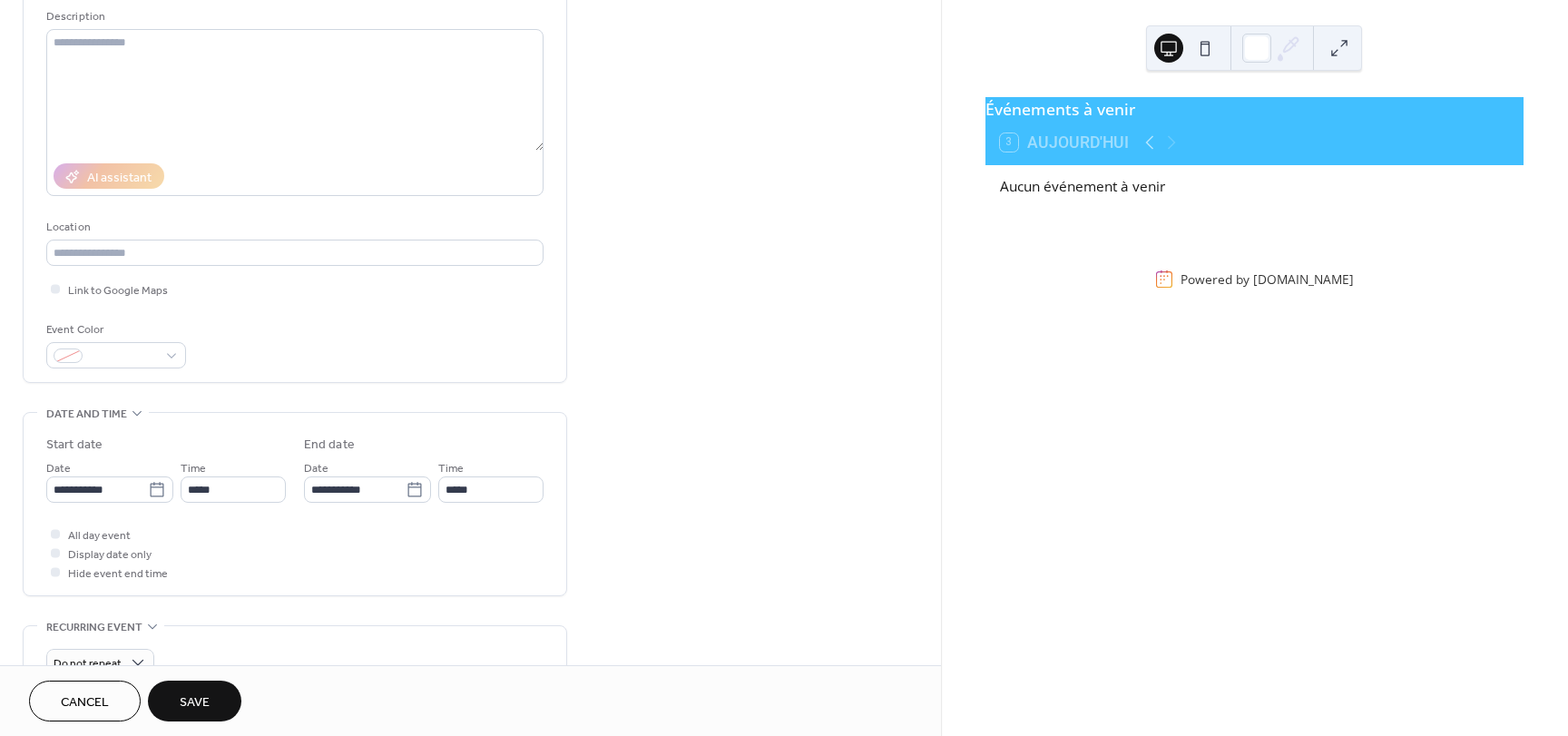 scroll, scrollTop: 182, scrollLeft: 0, axis: vertical 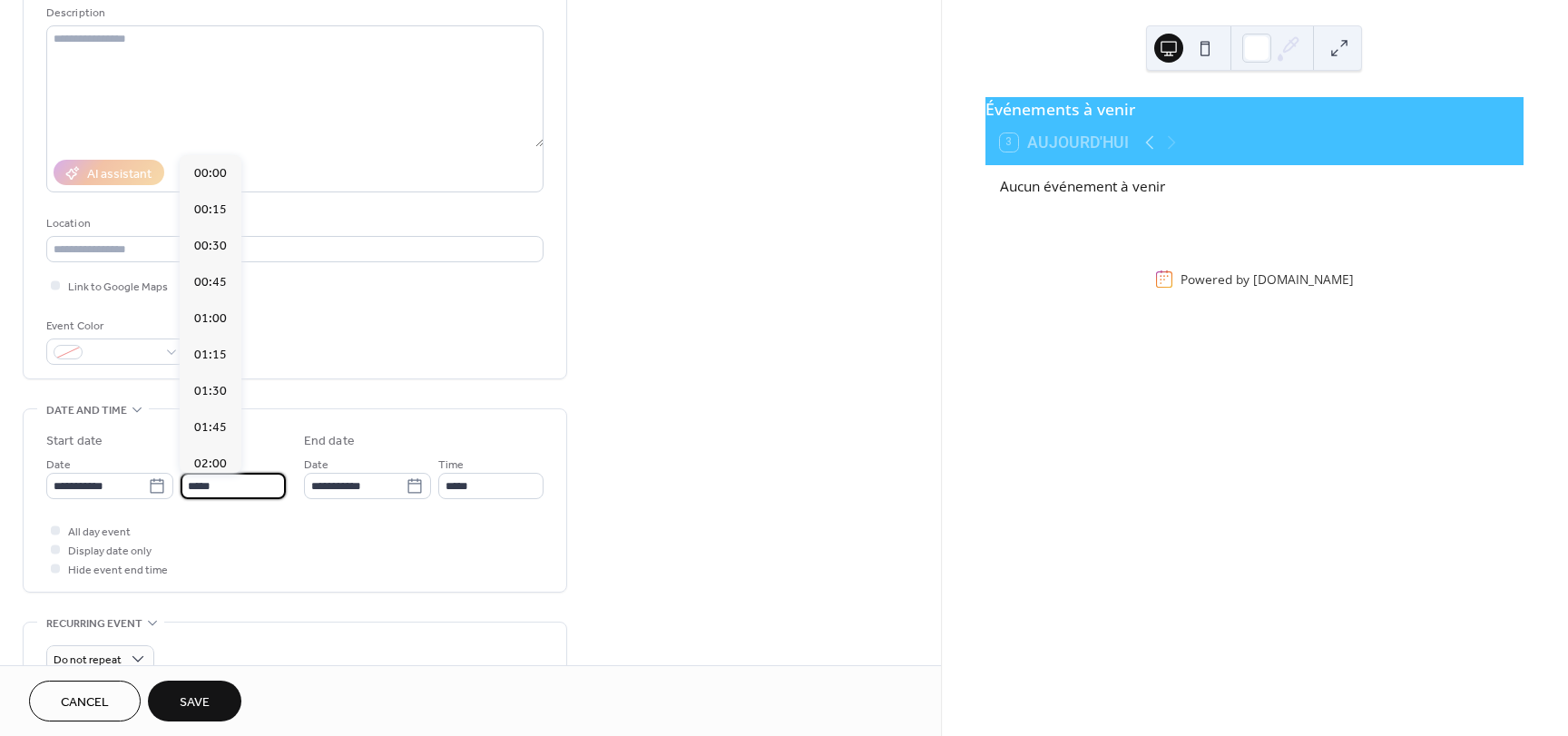 click on "*****" at bounding box center [233, 486] 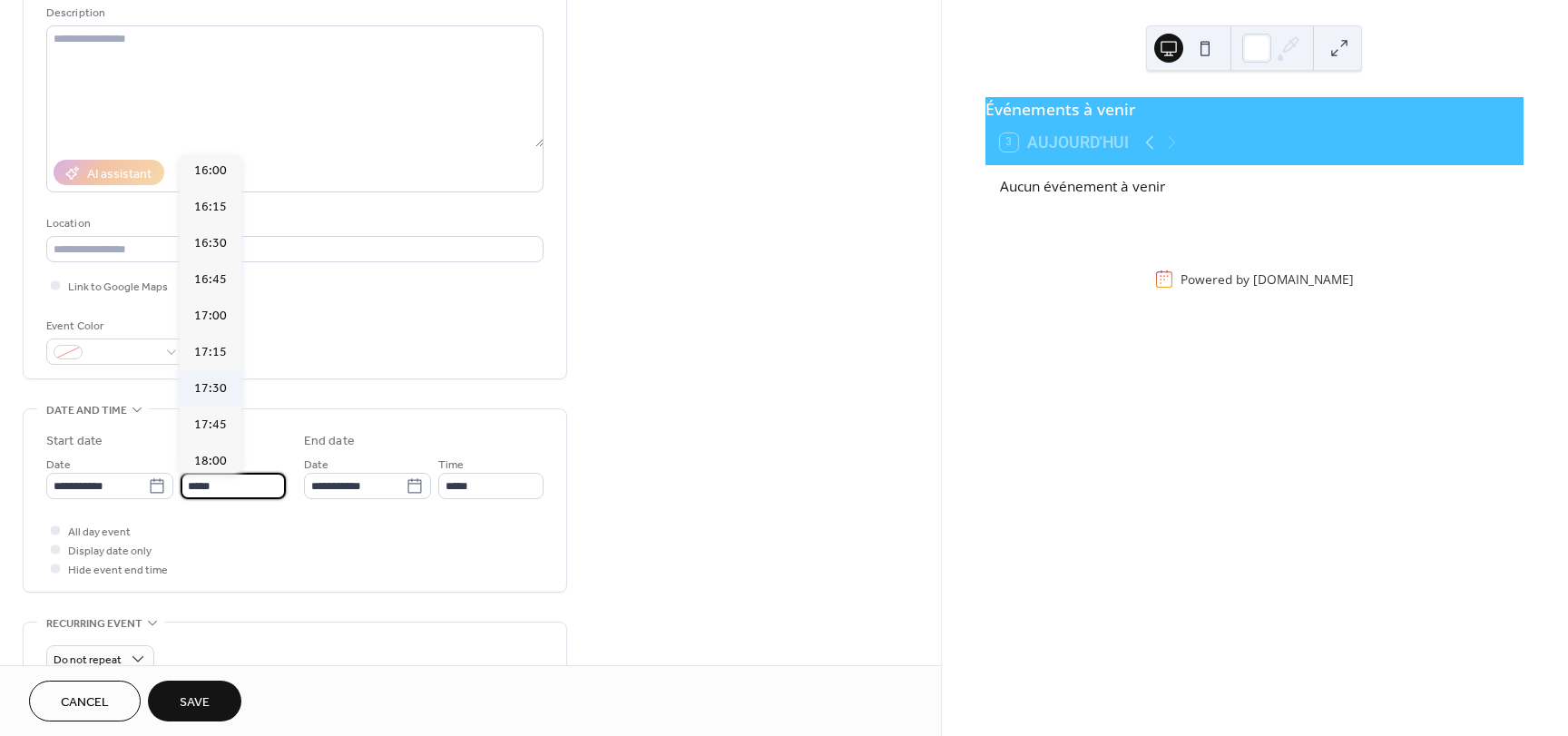 scroll, scrollTop: 2331, scrollLeft: 0, axis: vertical 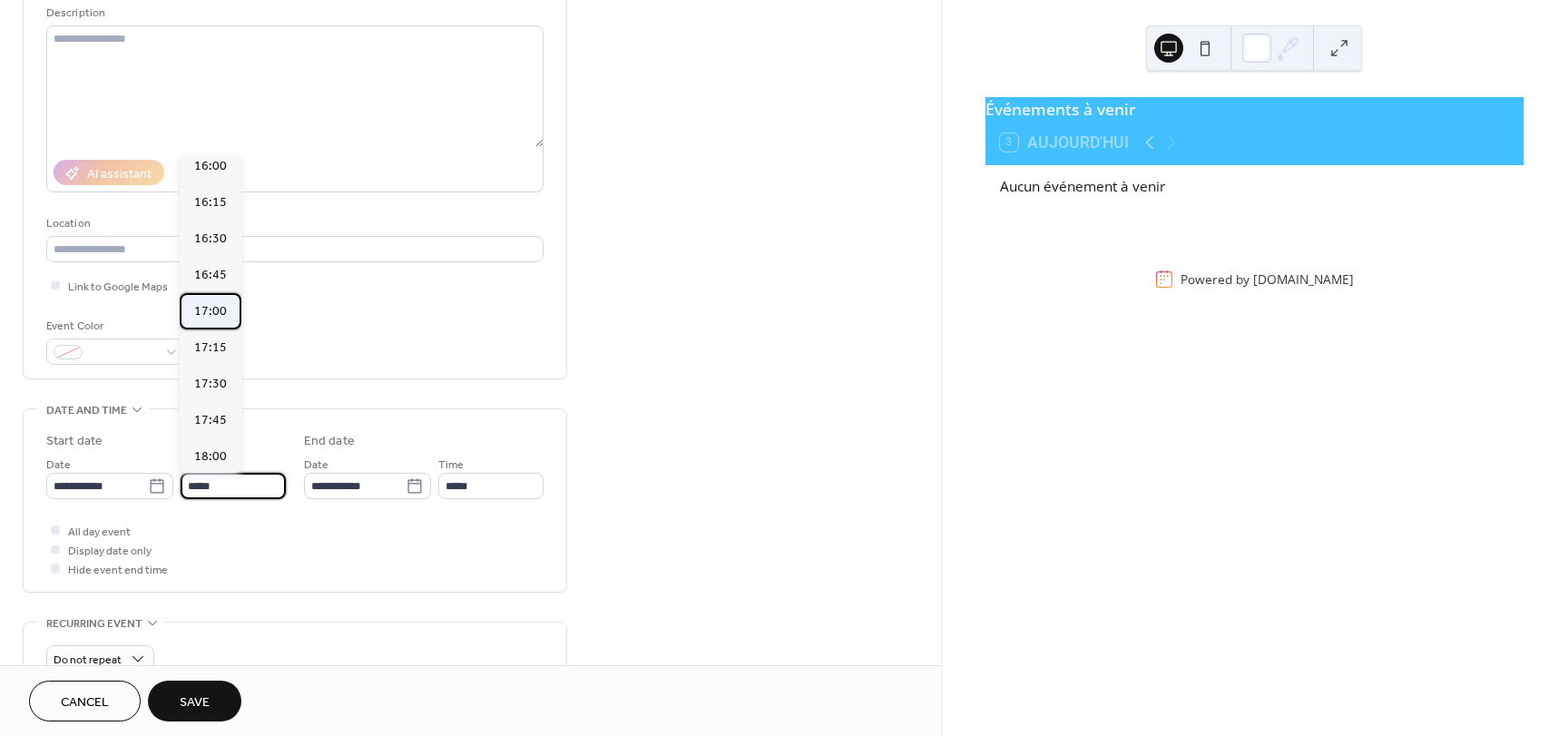 click on "17:00" at bounding box center (211, 311) 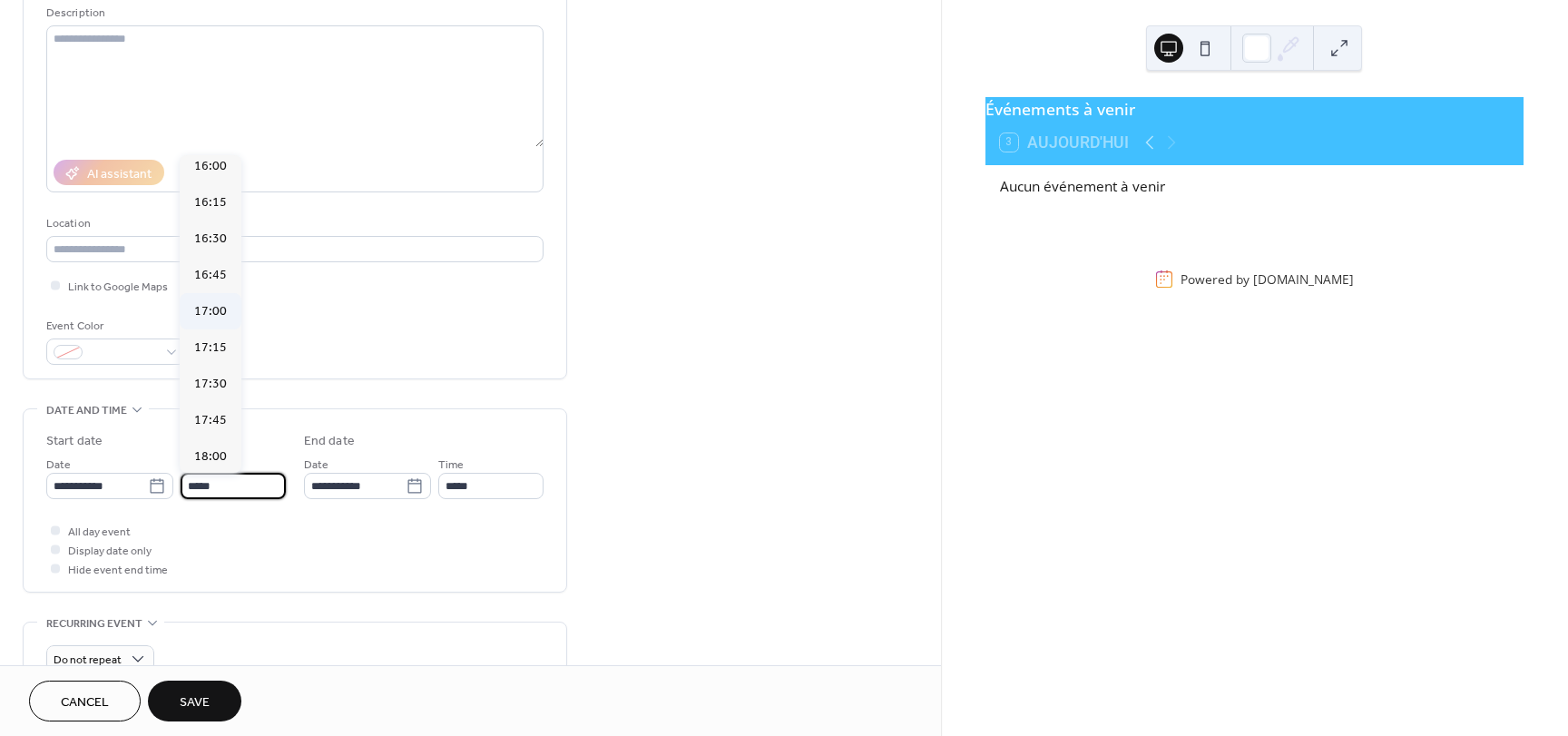 type on "*****" 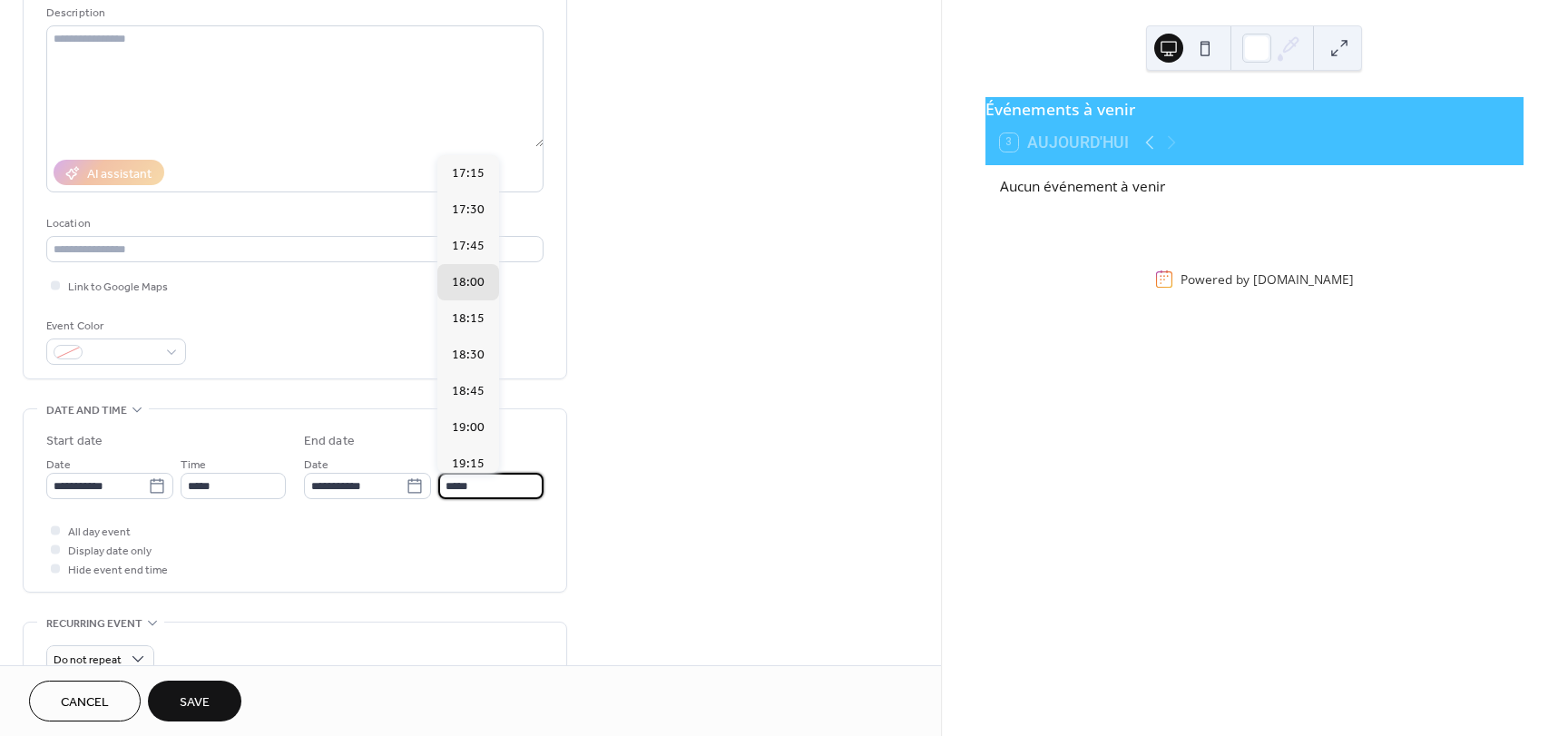 click on "*****" at bounding box center [491, 486] 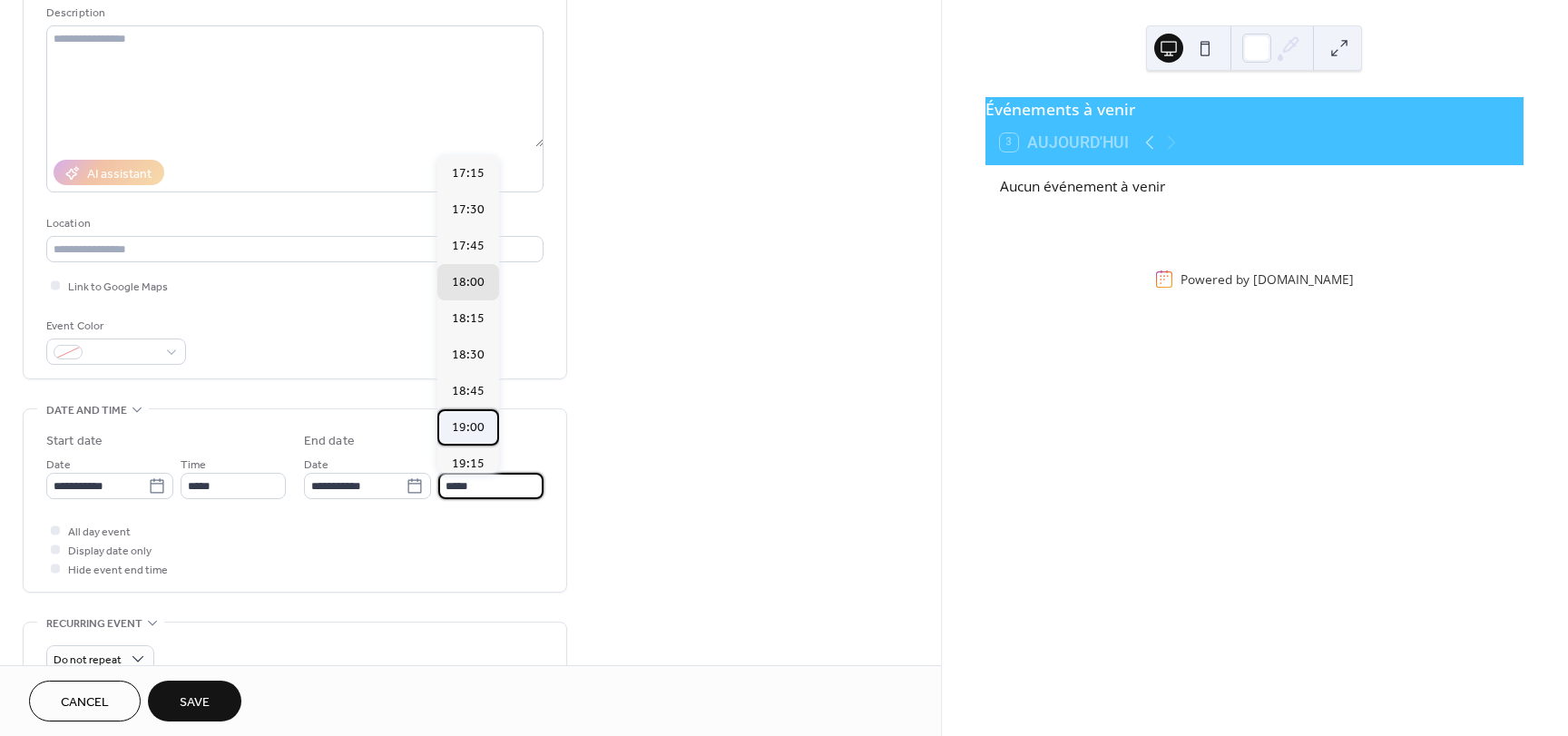 click on "19:00" at bounding box center (468, 427) 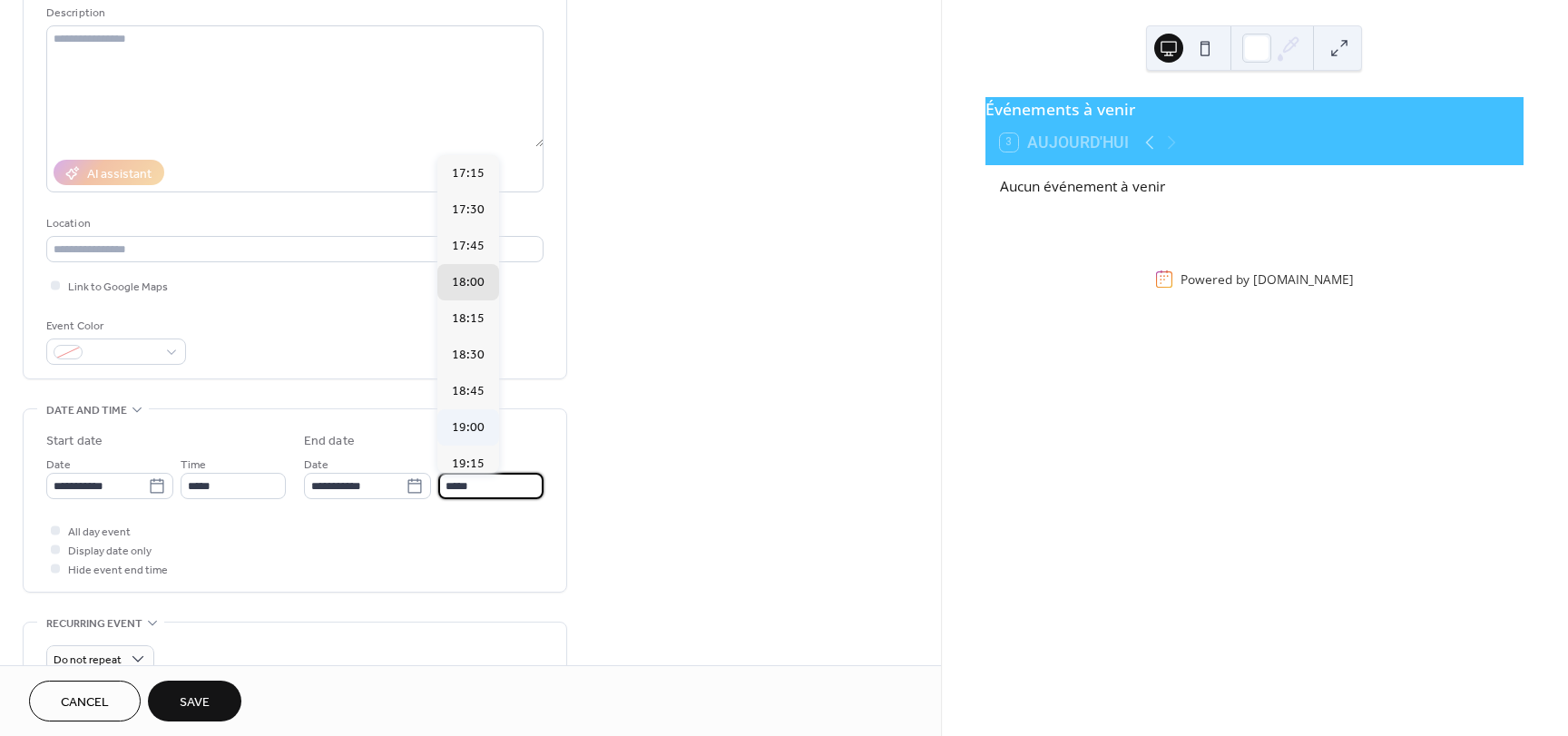 type on "*****" 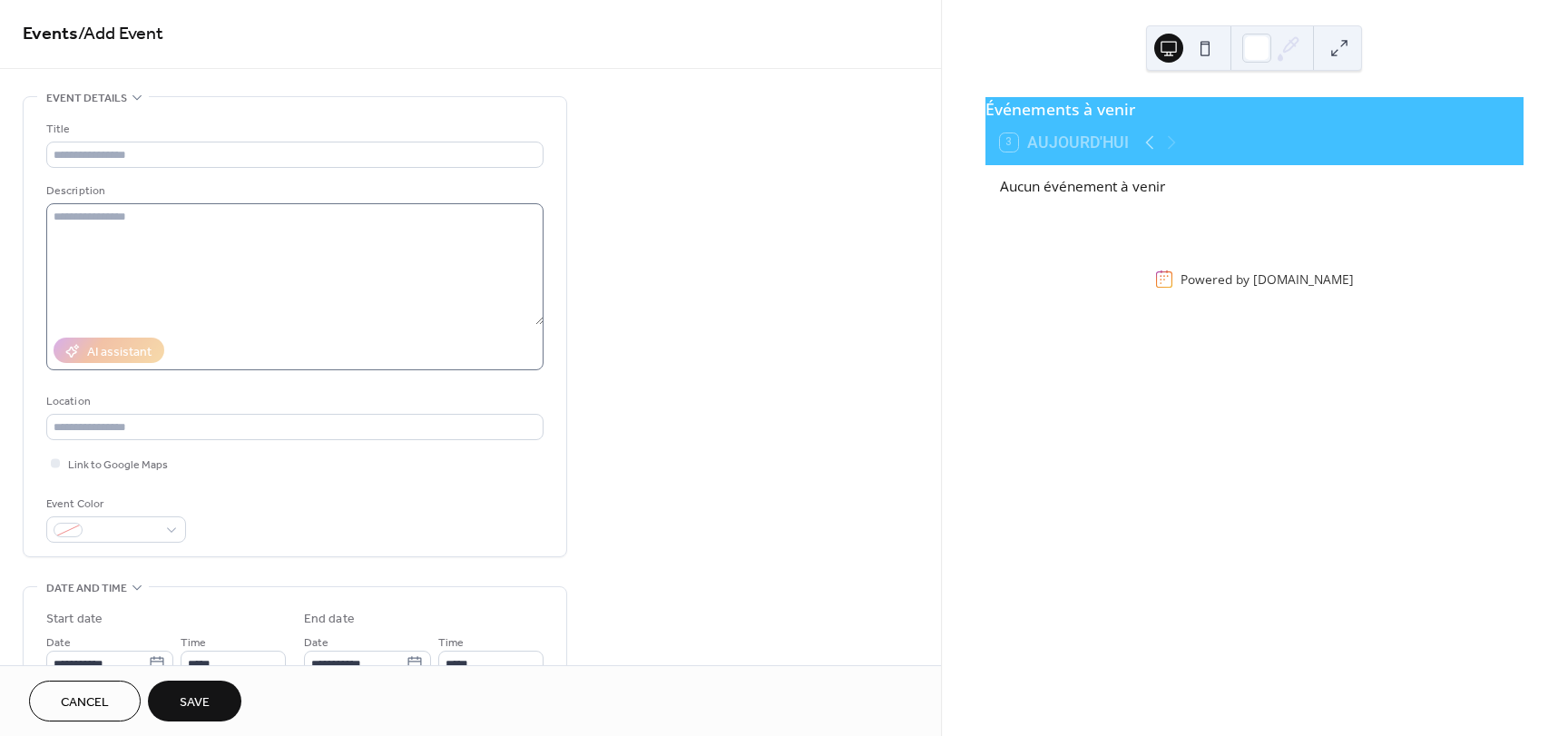 scroll, scrollTop: 0, scrollLeft: 0, axis: both 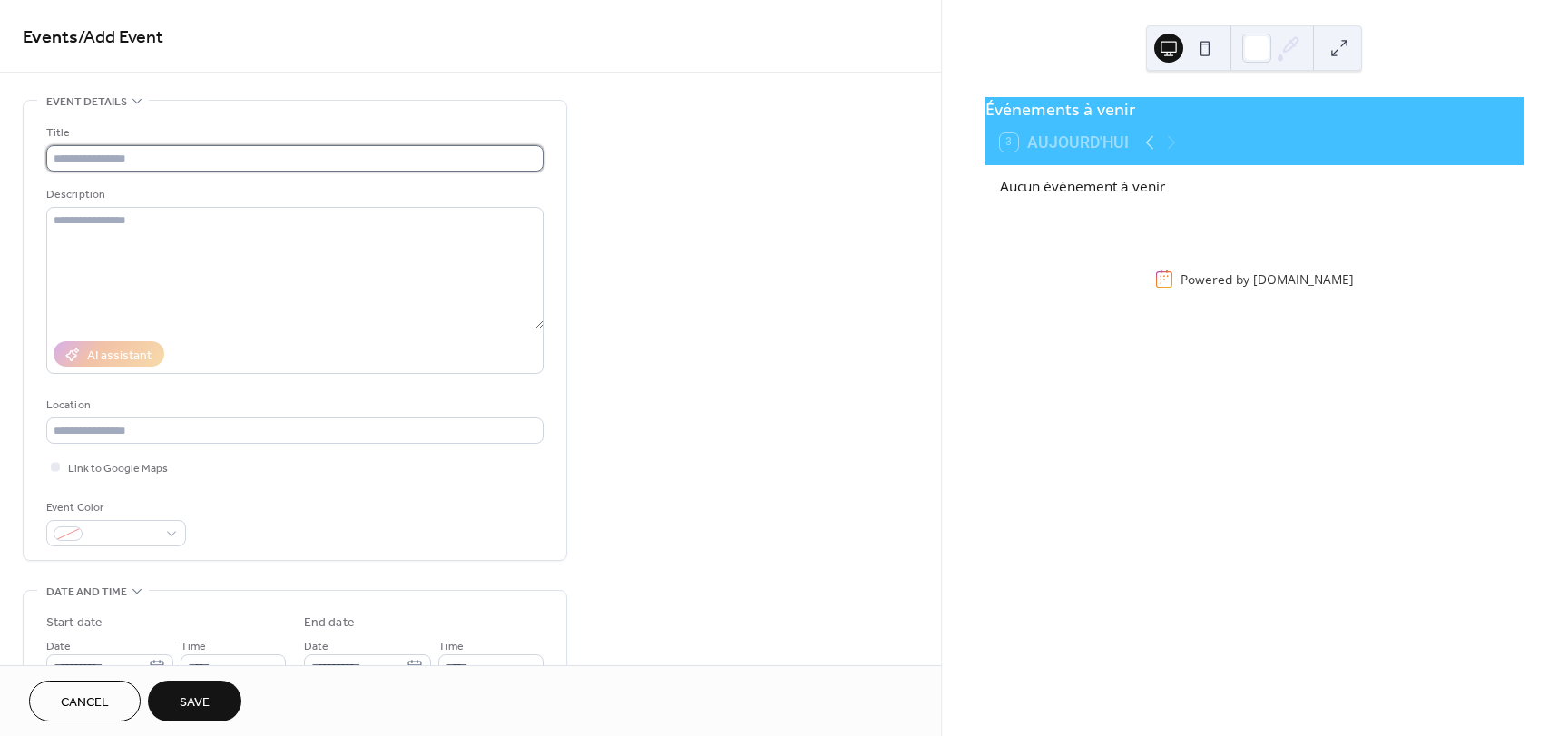 click at bounding box center [295, 158] 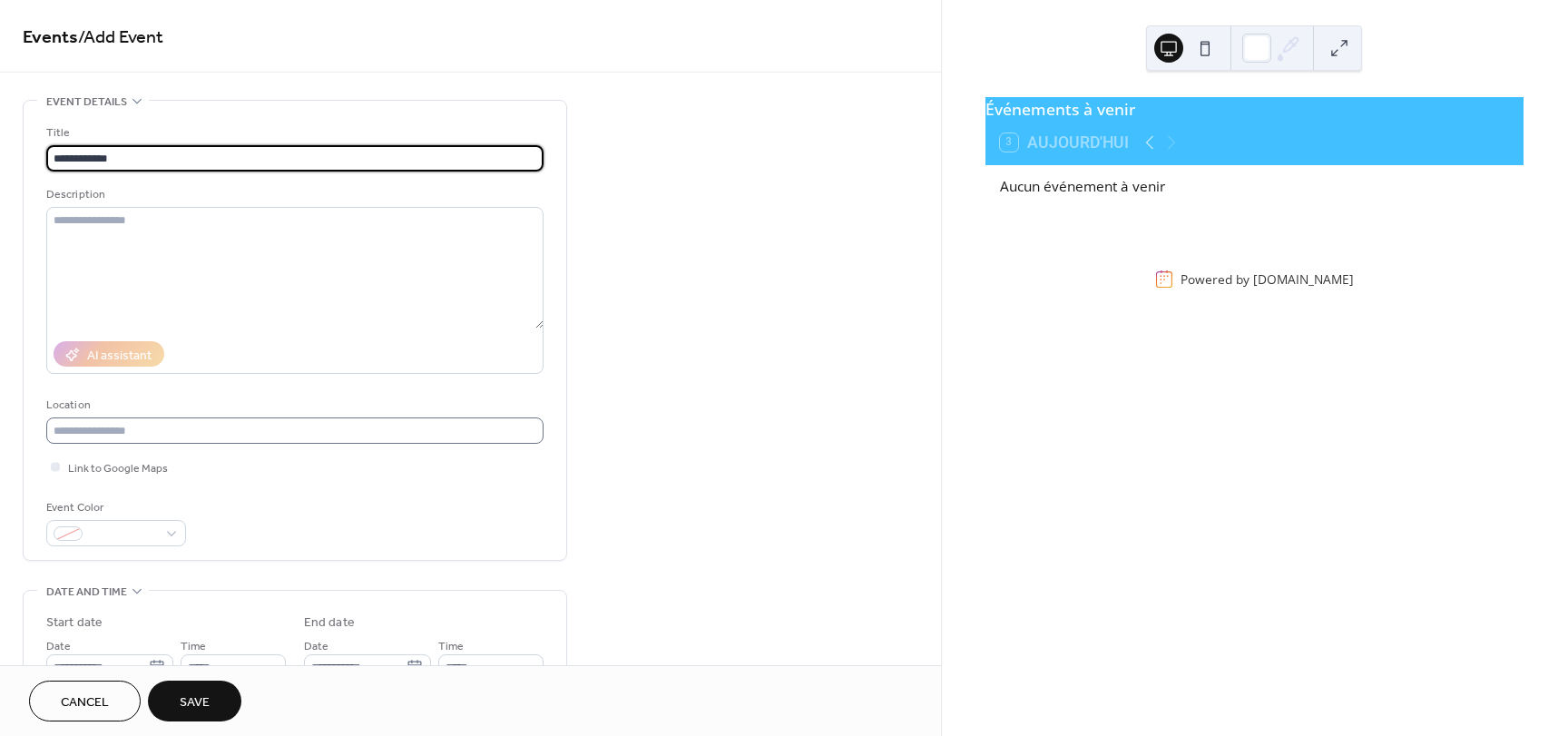 type on "**********" 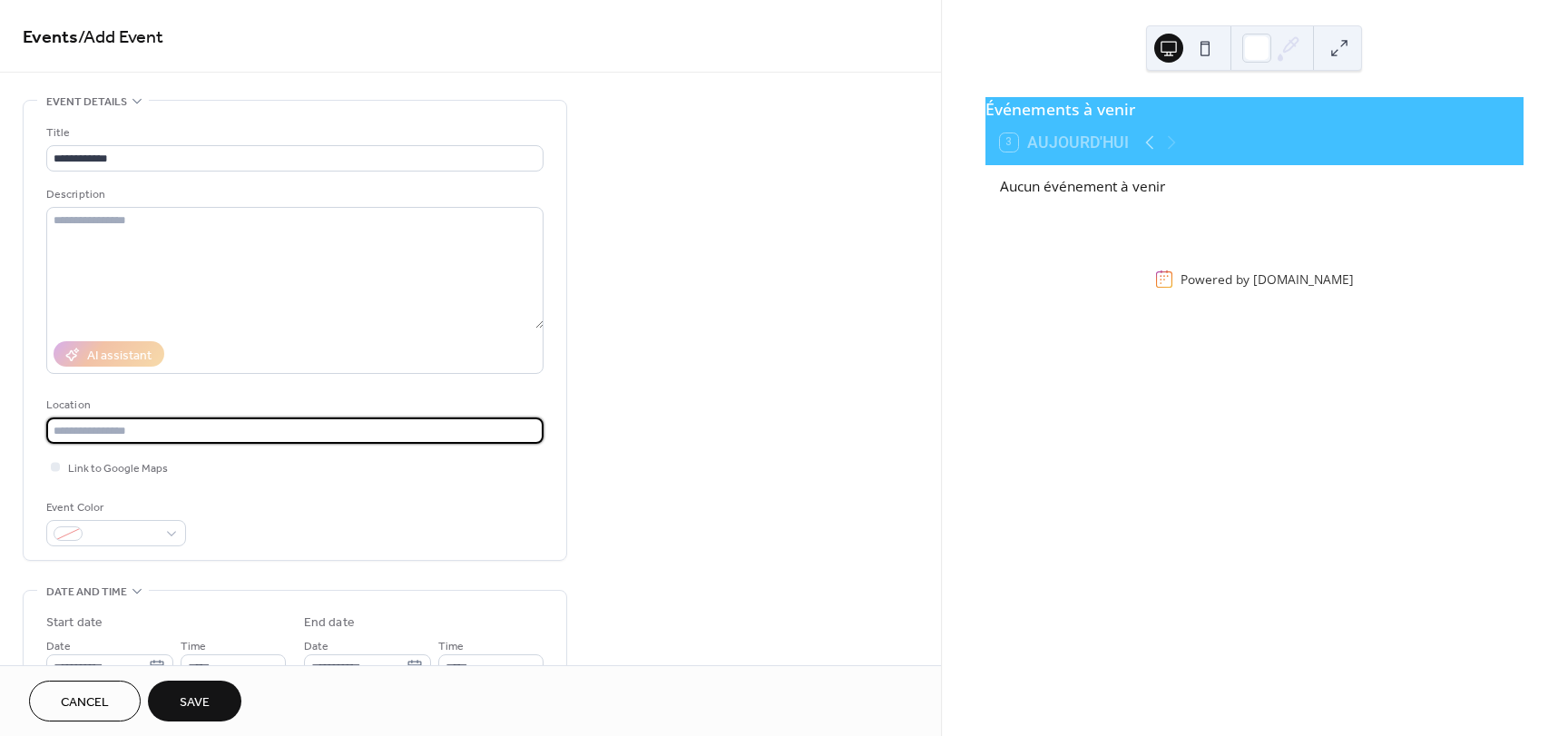 click at bounding box center (295, 430) 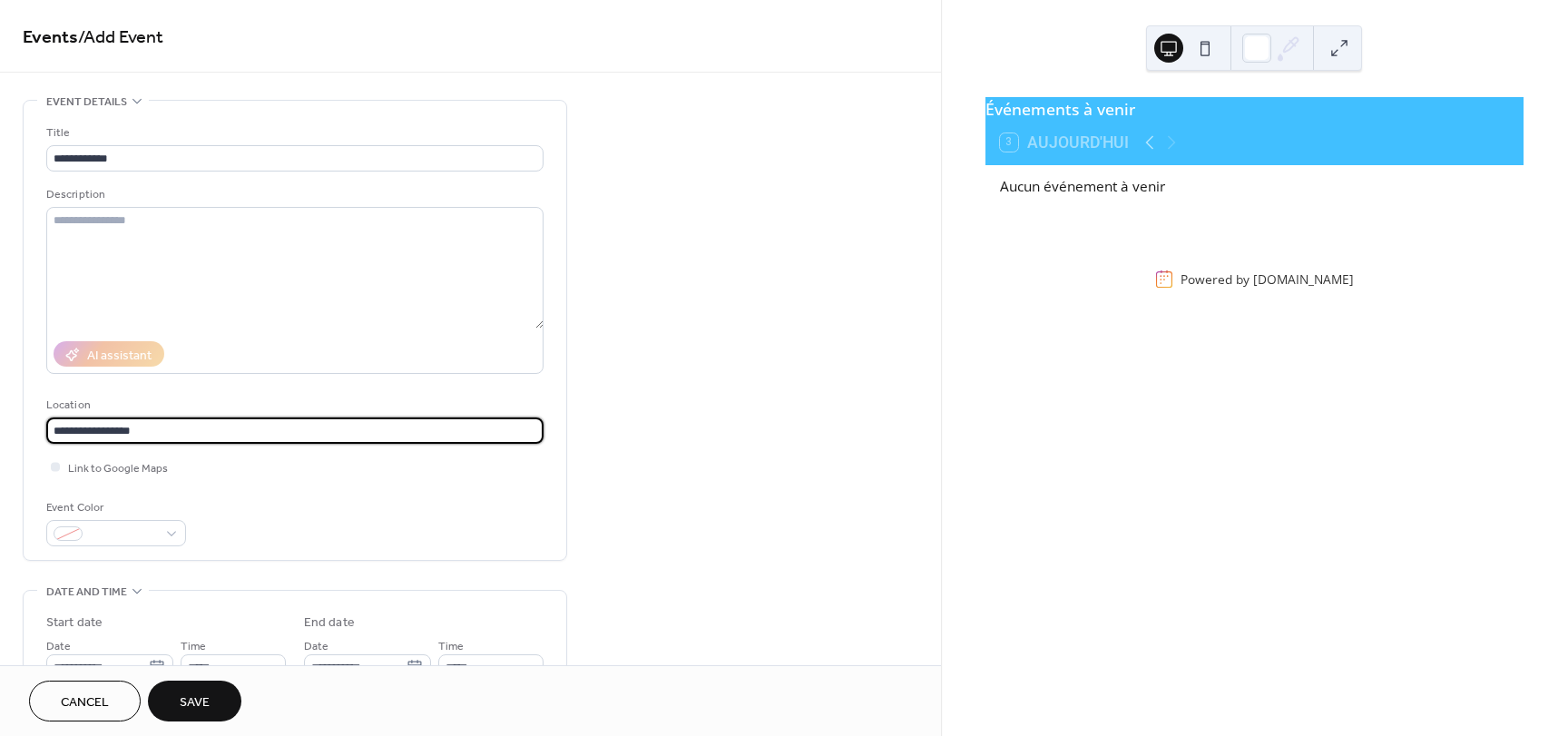 type on "**********" 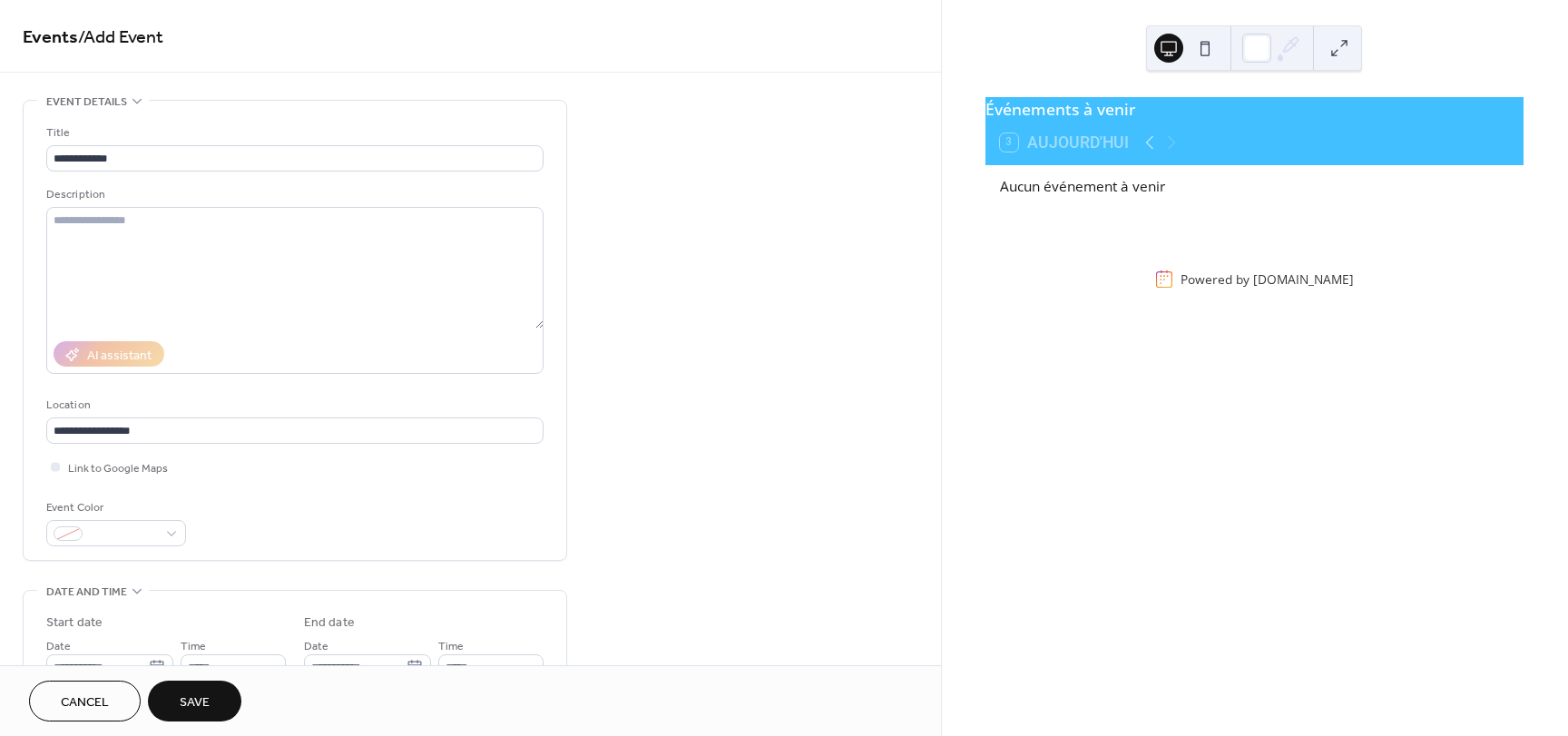 click on "Save" at bounding box center (194, 701) 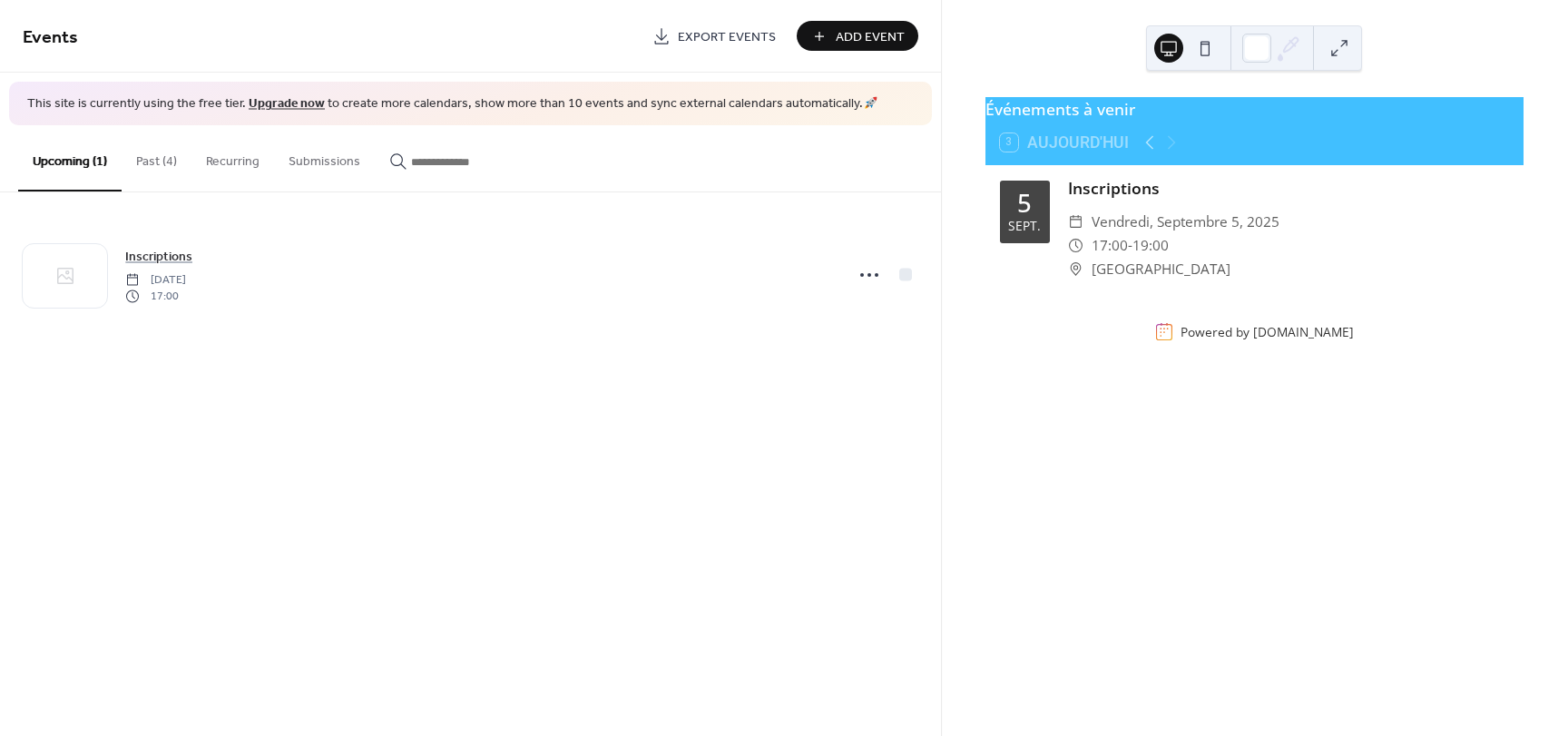 click on "Export Events" at bounding box center [727, 37] 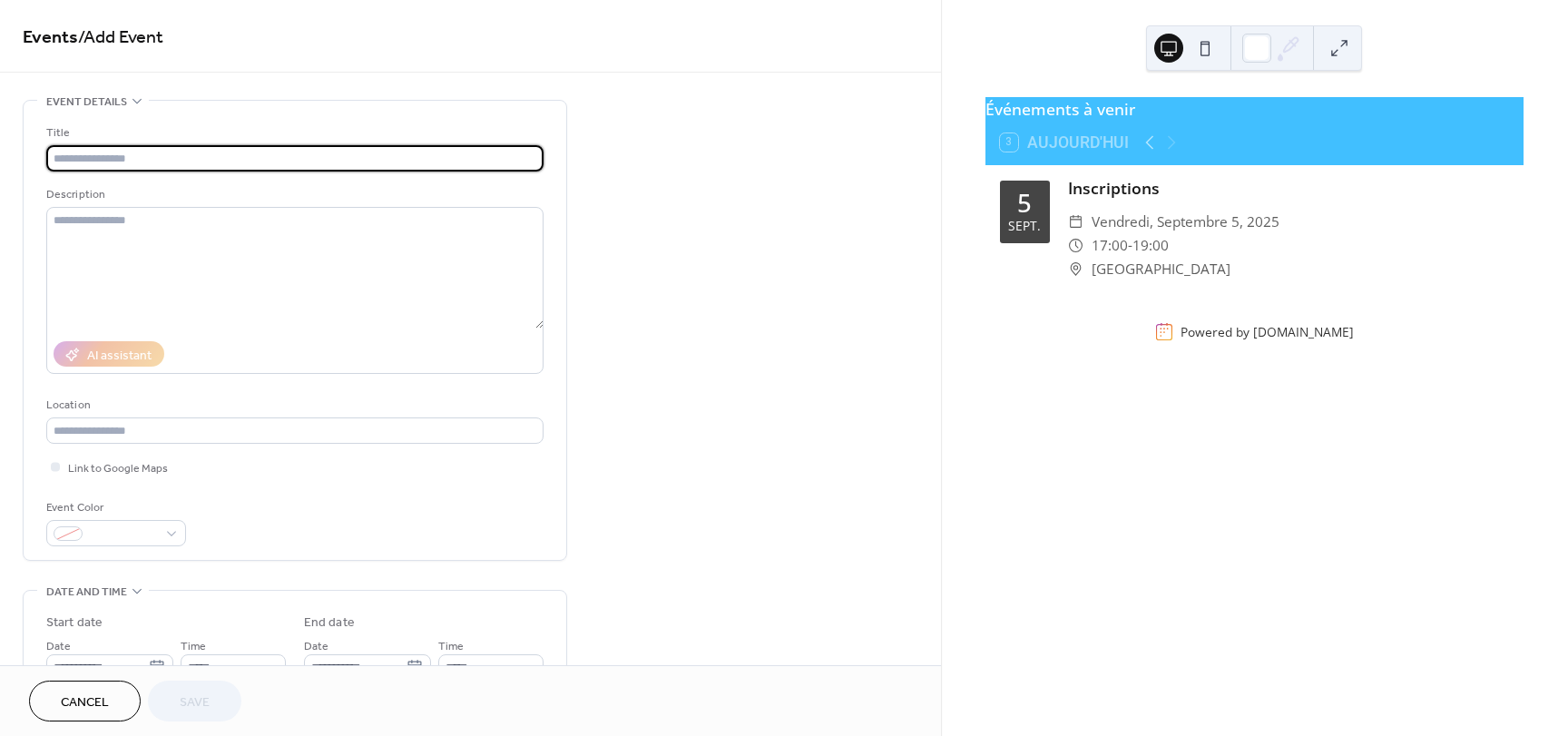 click at bounding box center (295, 158) 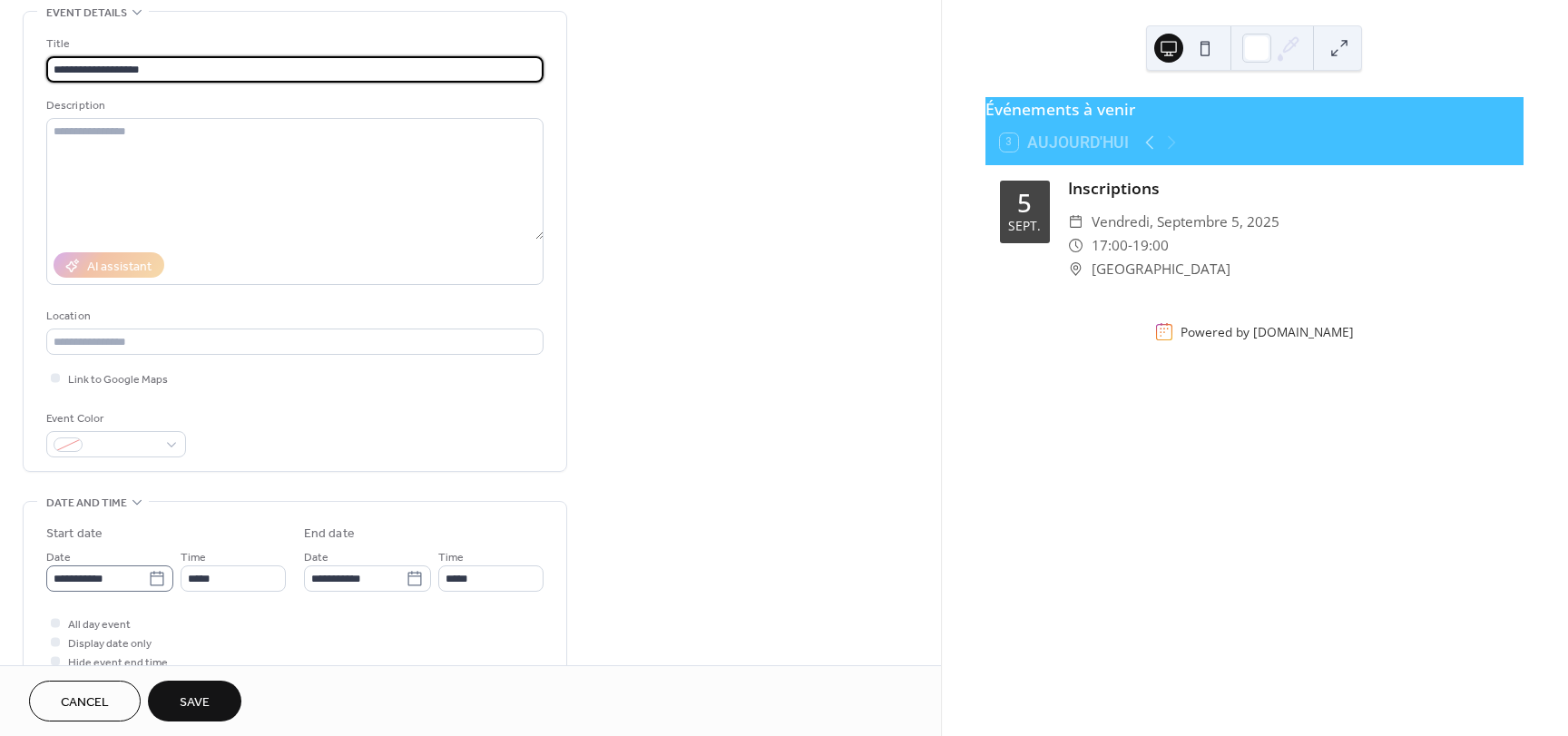 scroll, scrollTop: 91, scrollLeft: 0, axis: vertical 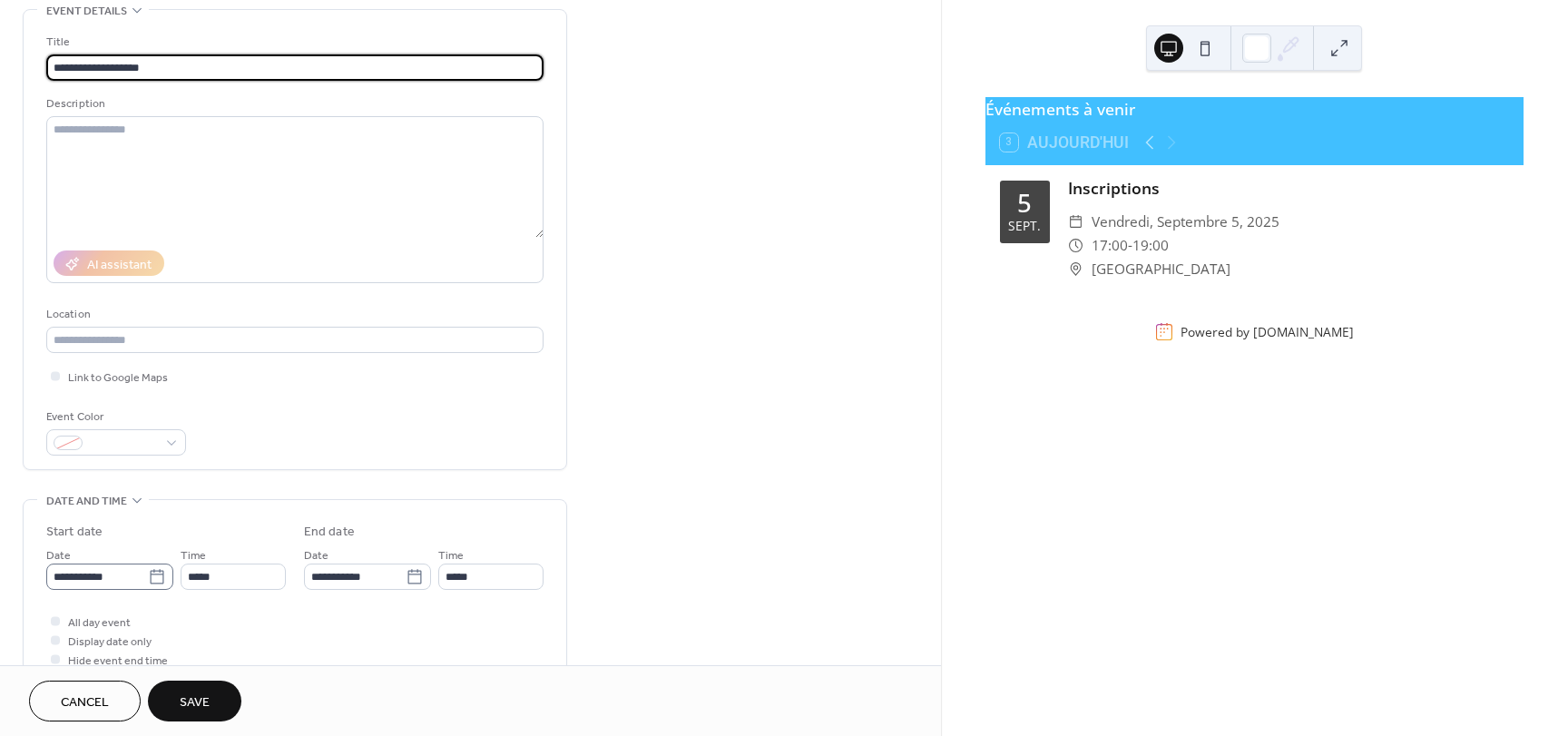type on "**********" 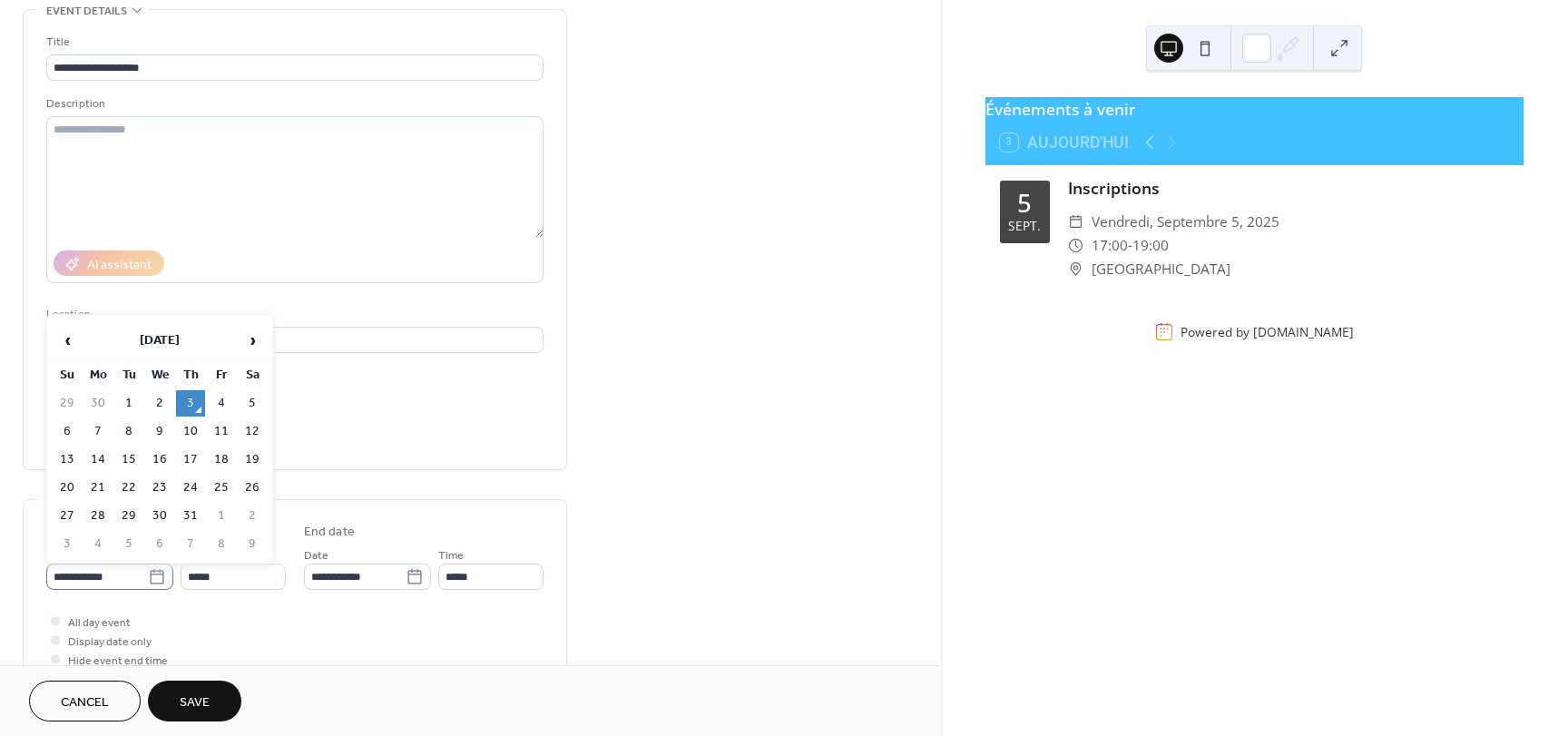 click 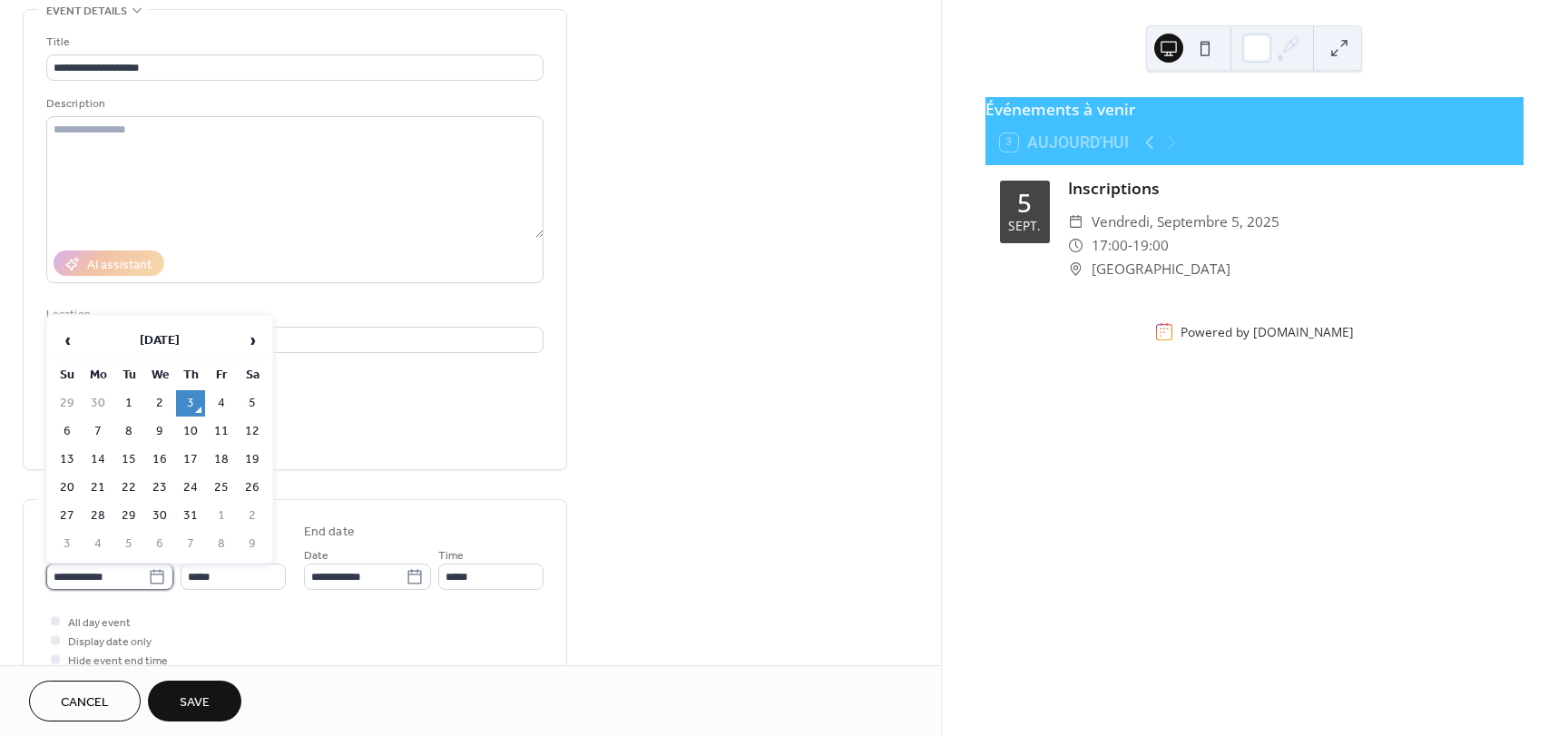 click on "**********" at bounding box center (97, 576) 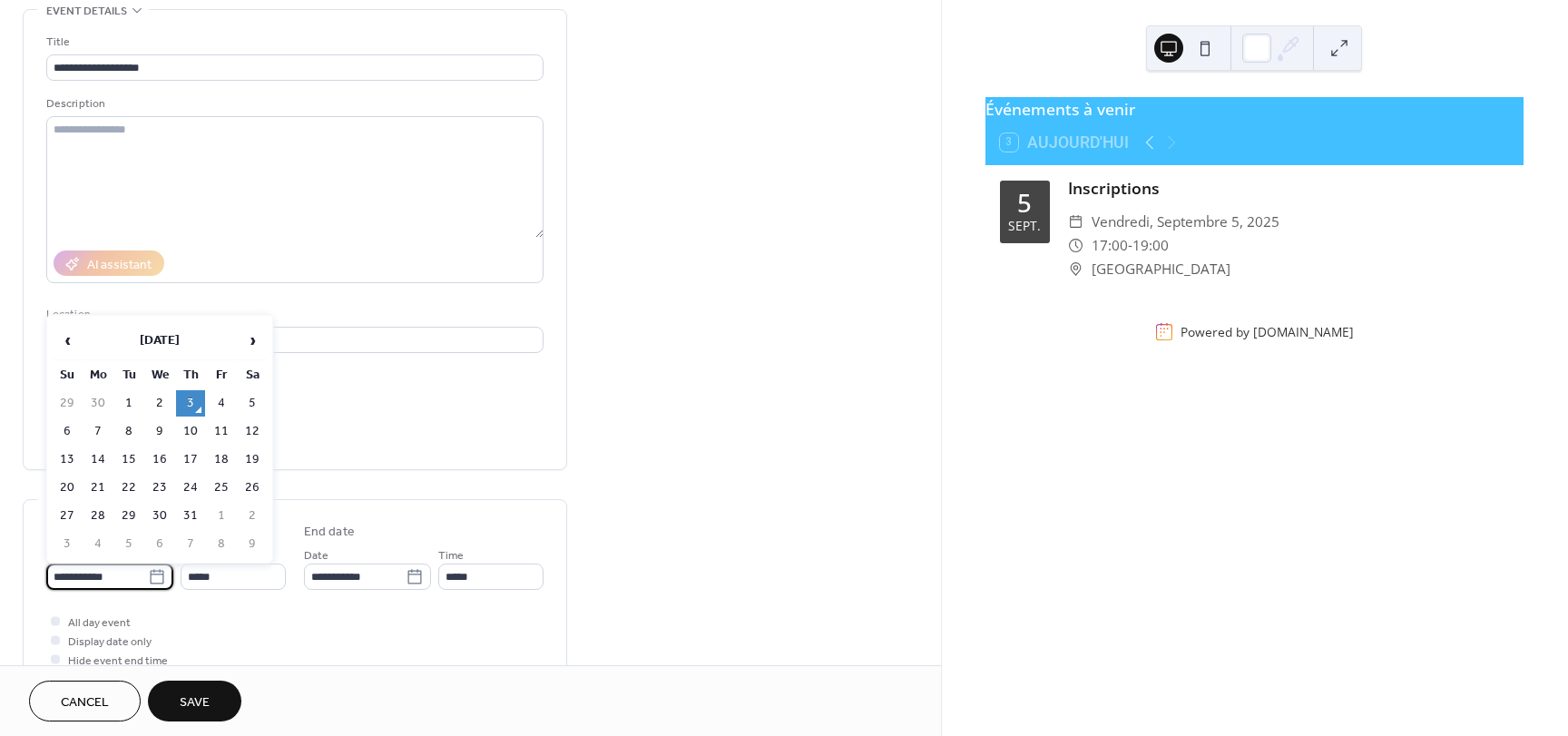 click on "‹ July 2025 › Su Mo Tu We Th Fr Sa 29 30 1 2 3 4 5 6 7 8 9 10 11 12 13 14 15 16 17 18 19 20 21 22 23 24 25 26 27 28 29 30 31 1 2 3 4 5 6 7 8 9" at bounding box center (160, 439) 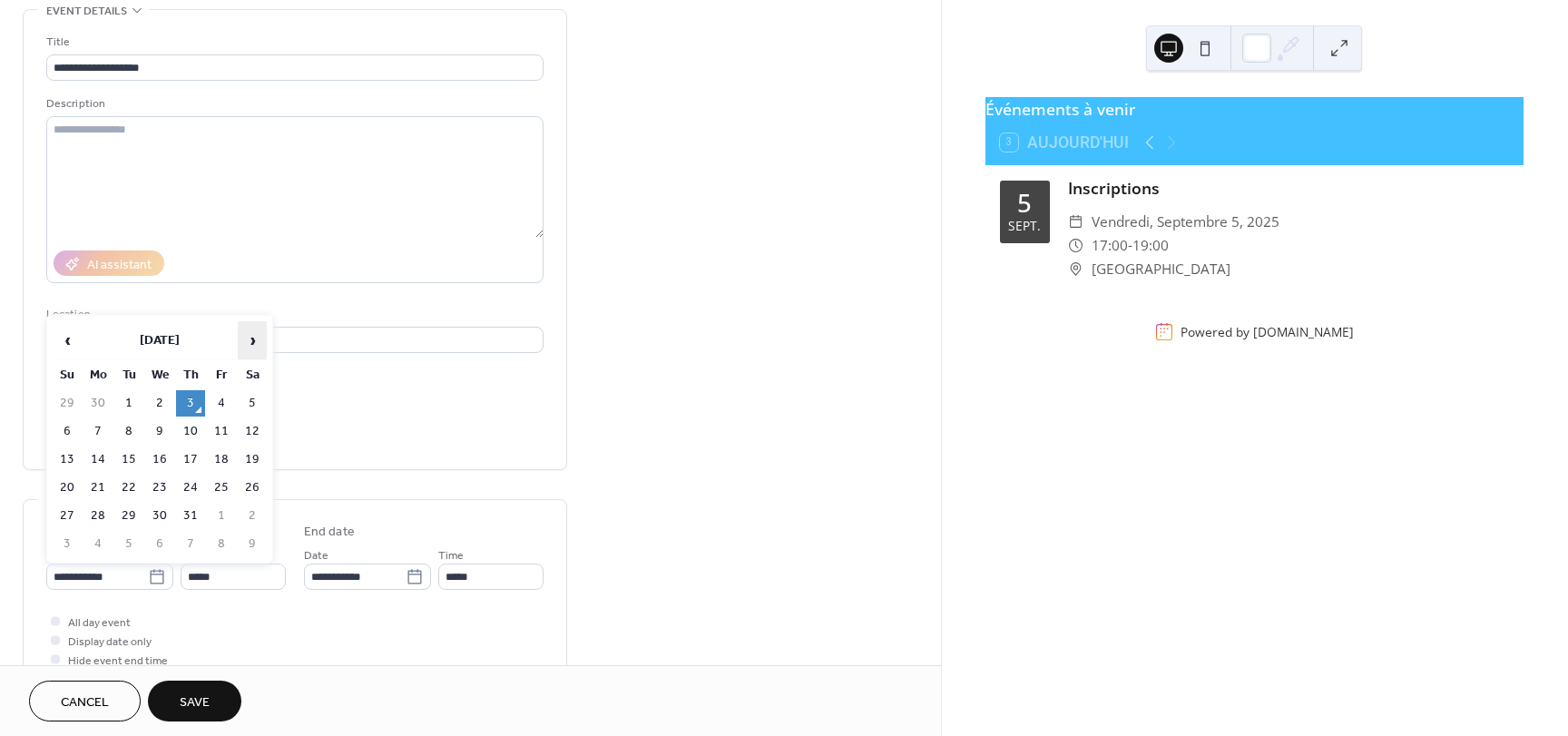 click on "›" at bounding box center [252, 340] 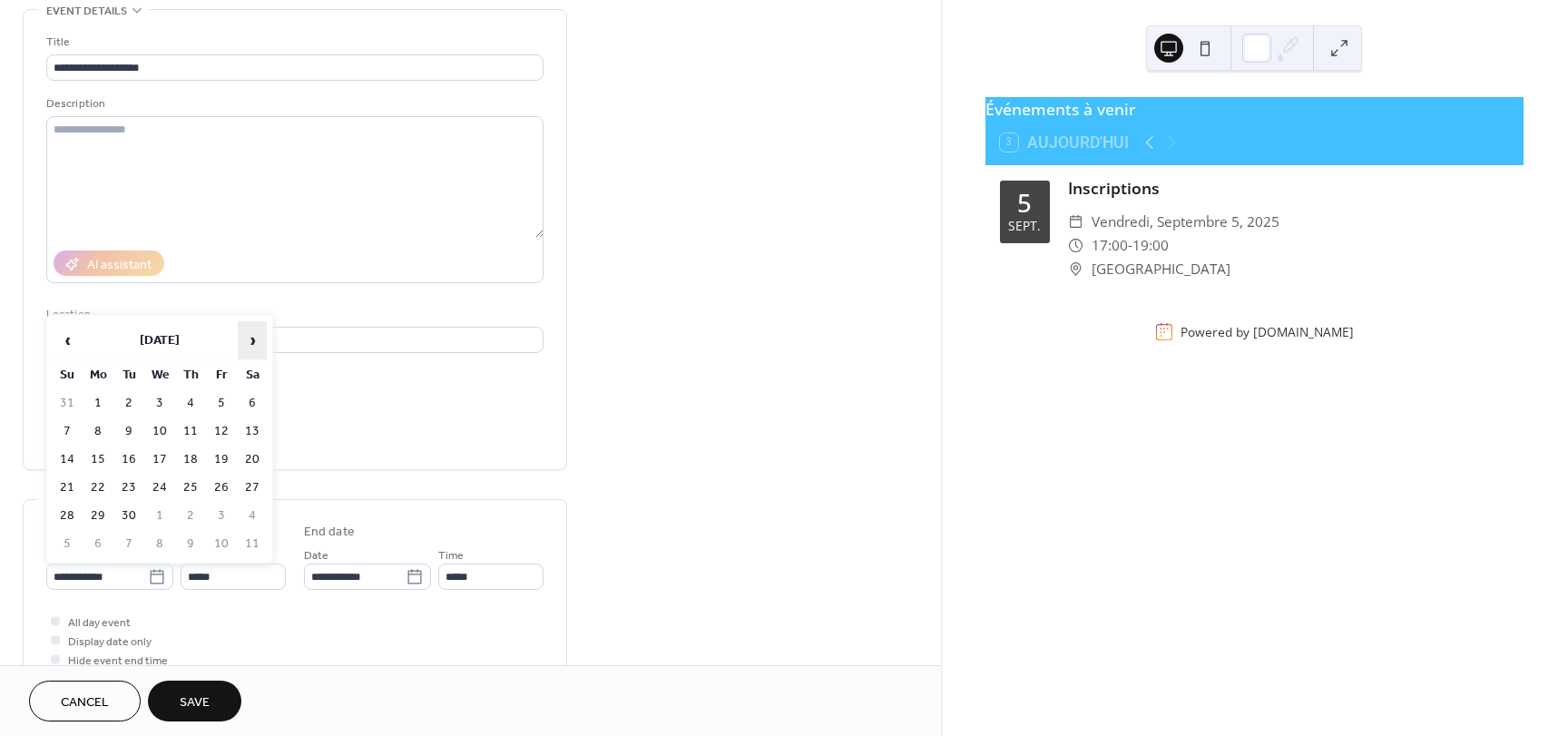 click on "›" at bounding box center (252, 340) 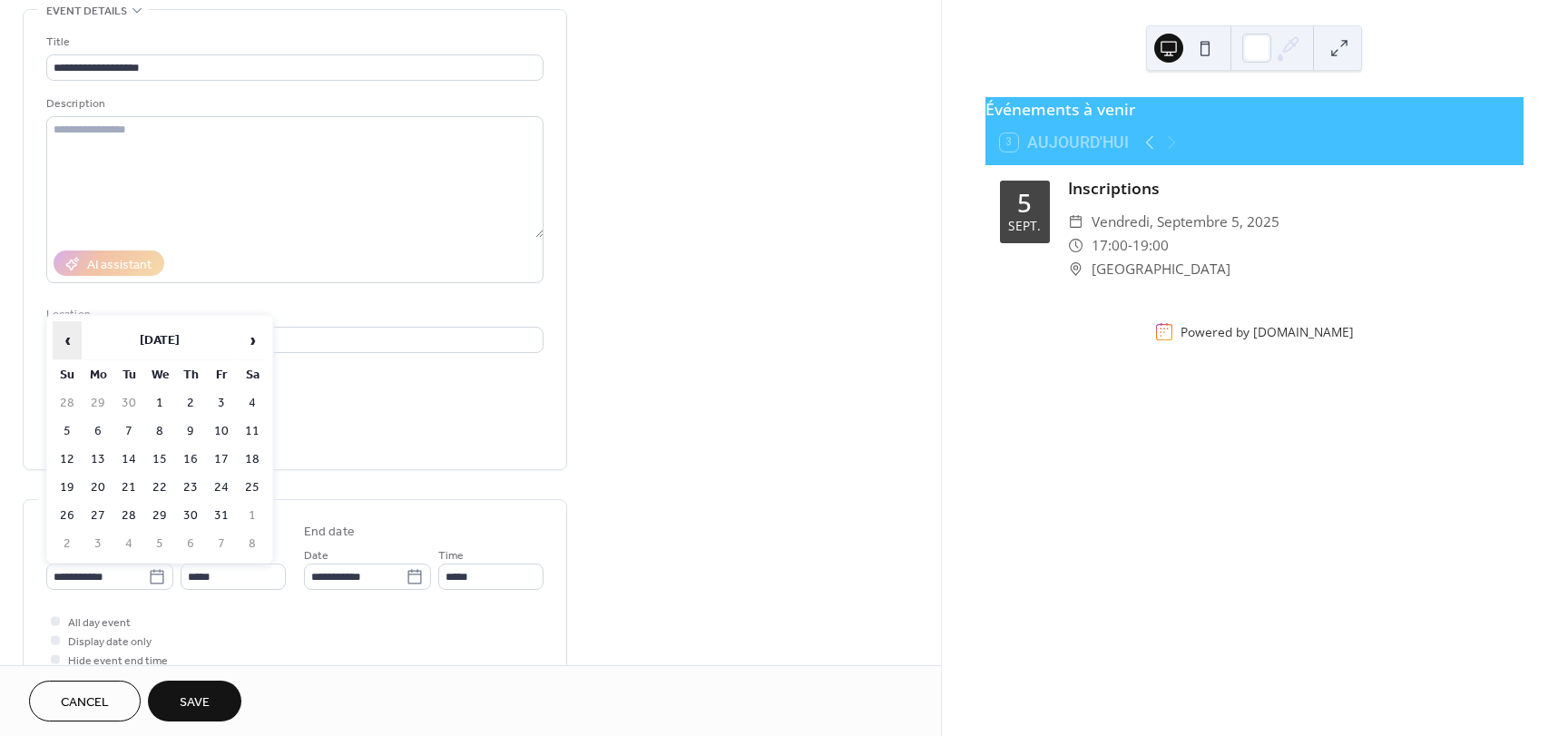 click on "‹" at bounding box center [67, 340] 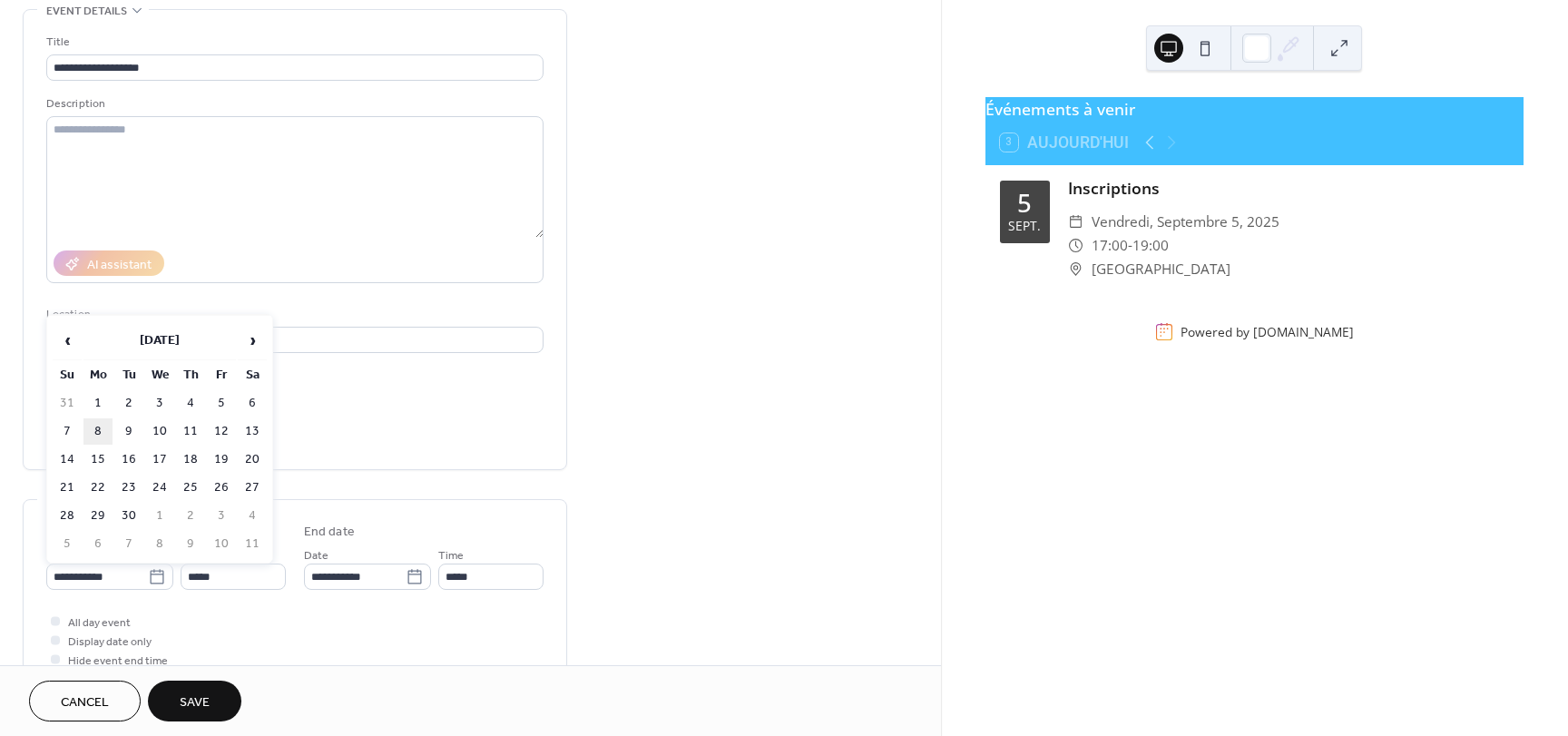 click on "8" at bounding box center (98, 431) 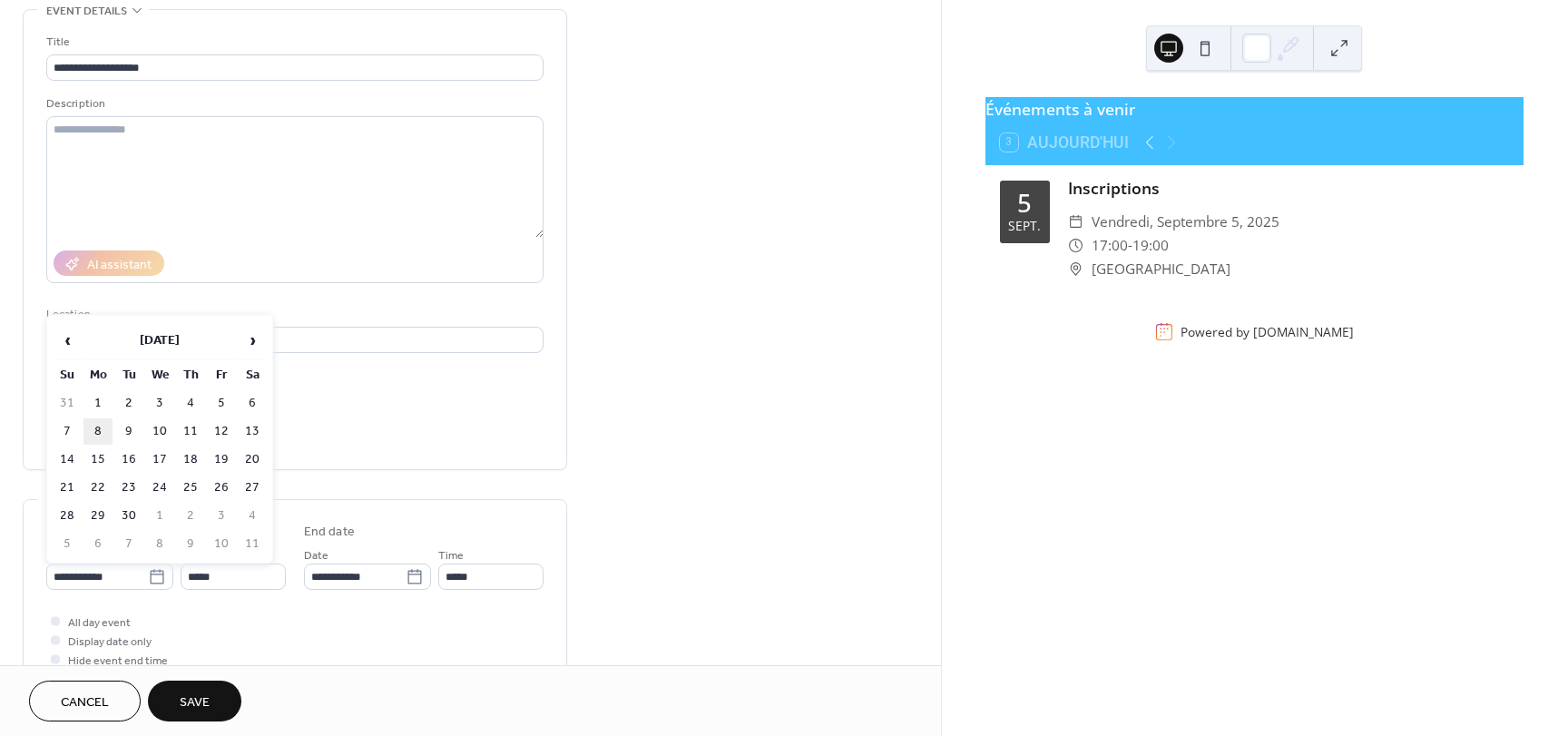 type on "**********" 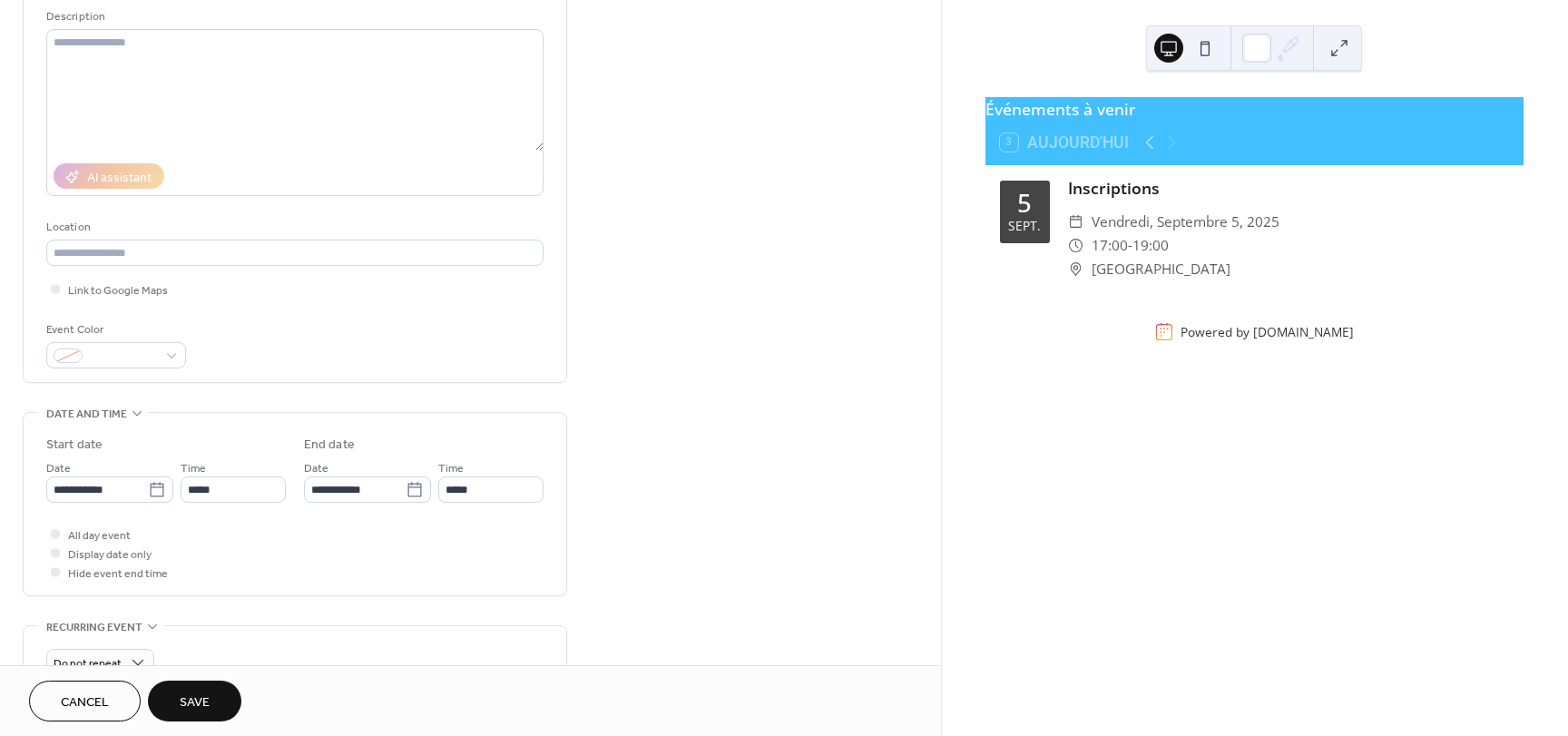 scroll, scrollTop: 182, scrollLeft: 0, axis: vertical 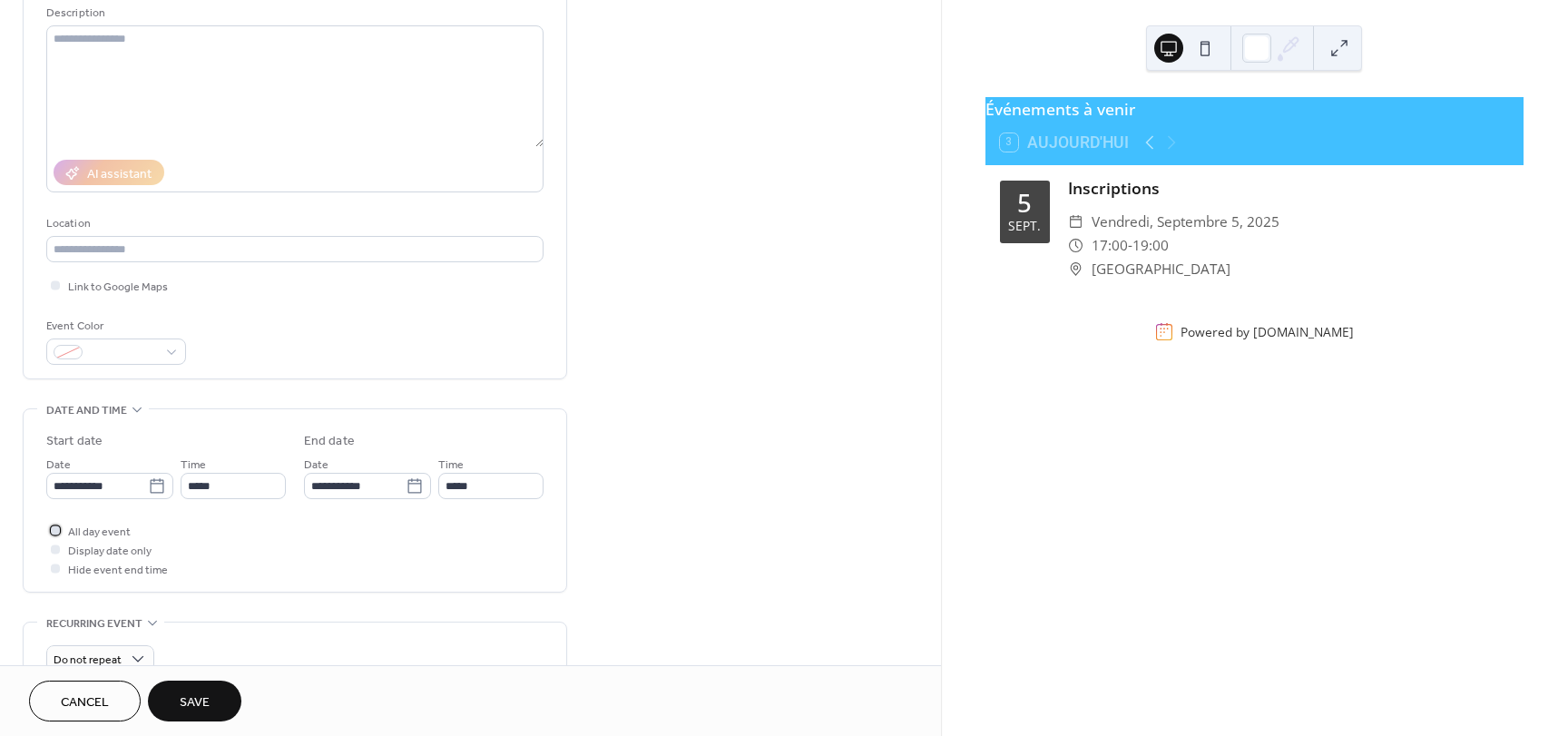click at bounding box center (55, 530) 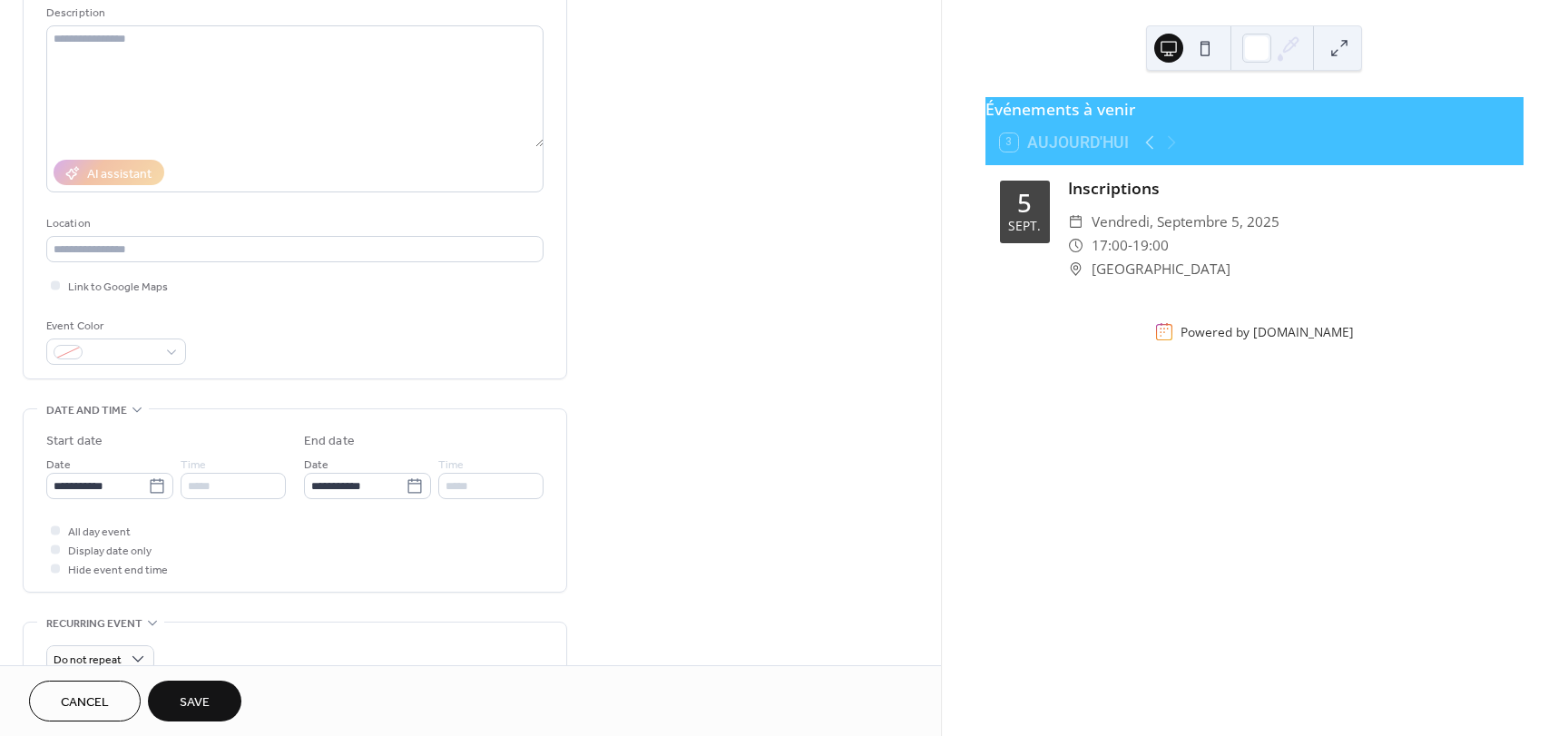 click on "Save" at bounding box center (194, 702) 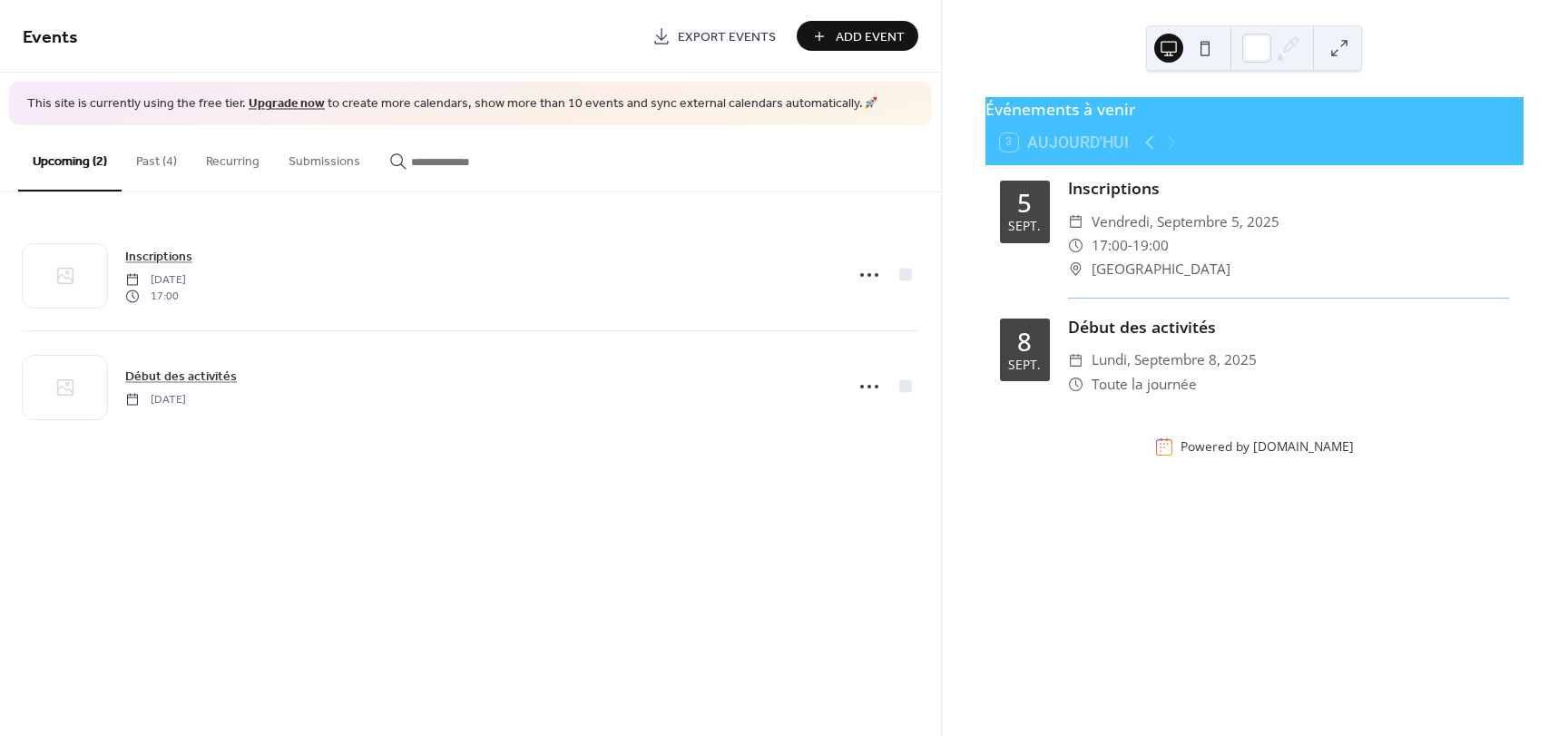 click on "Events Export Events Add Event This site is currently using the free tier.   Upgrade now   to create more calendars, show more than 10 events and sync external calendars automatically. 🚀 Upcoming  (2) Past  (4) Recurring  Submissions  Inscriptions Friday, September 5, 2025 17:00 Début des activités Monday, September 8, 2025 Cancel" at bounding box center (470, 368) 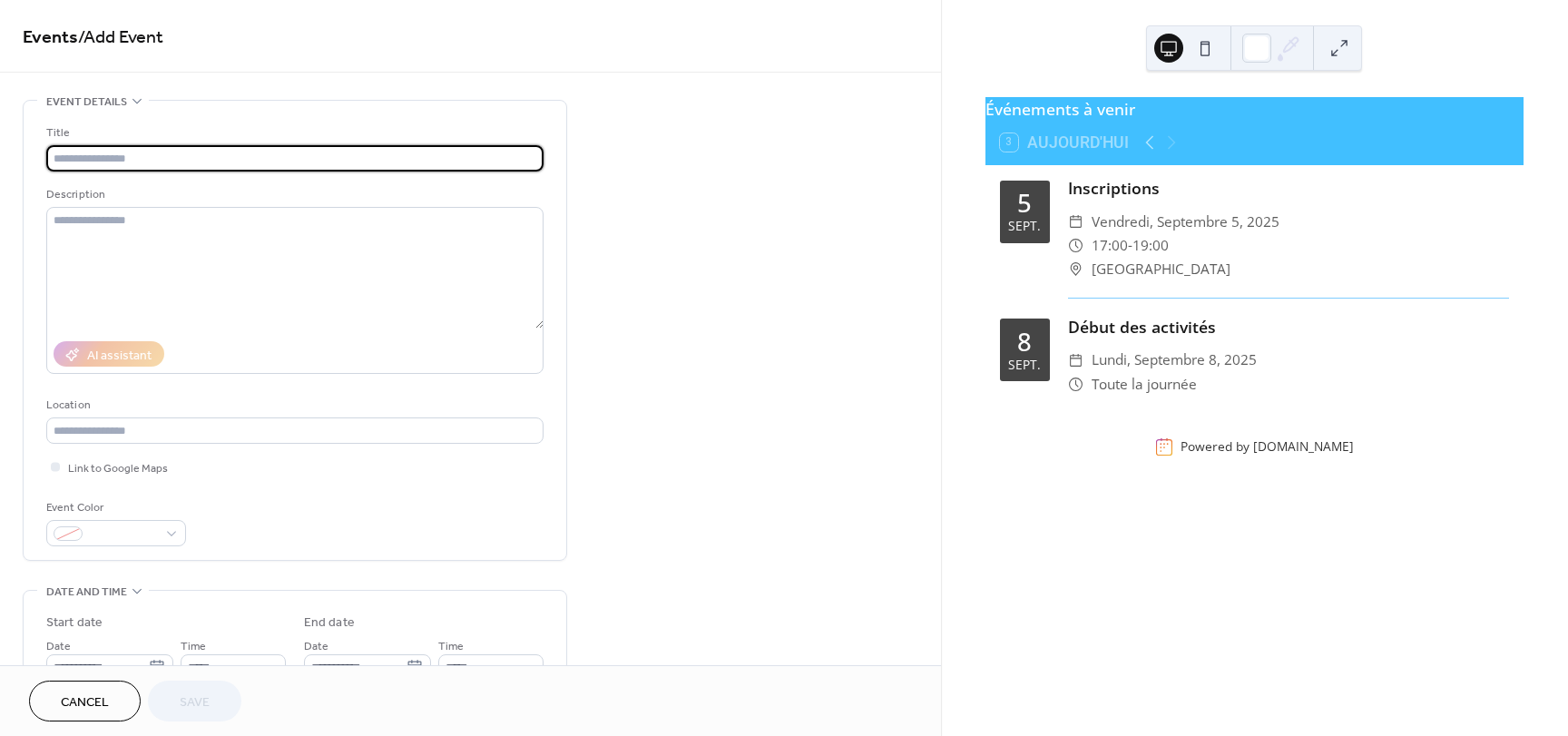 click at bounding box center (295, 158) 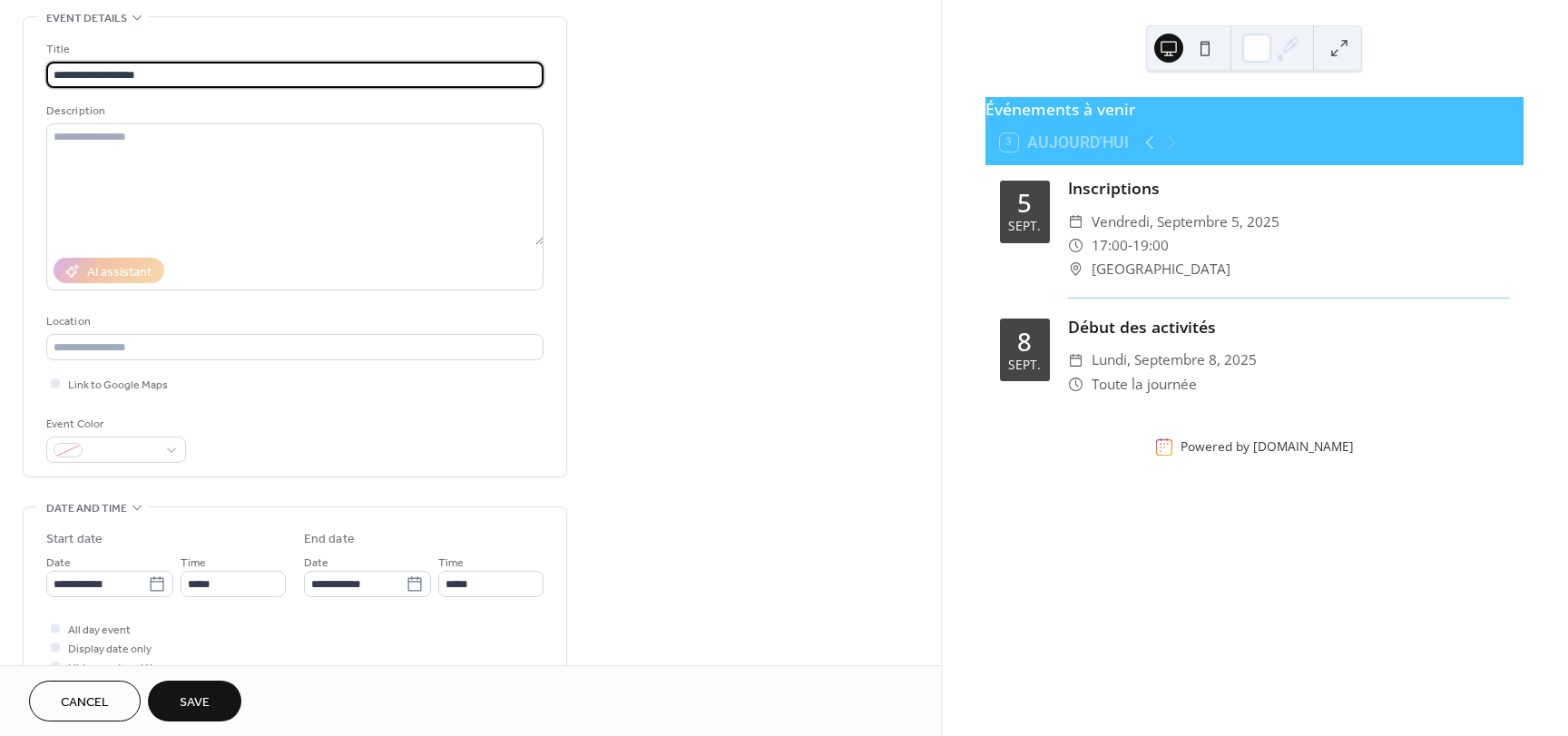 scroll, scrollTop: 182, scrollLeft: 0, axis: vertical 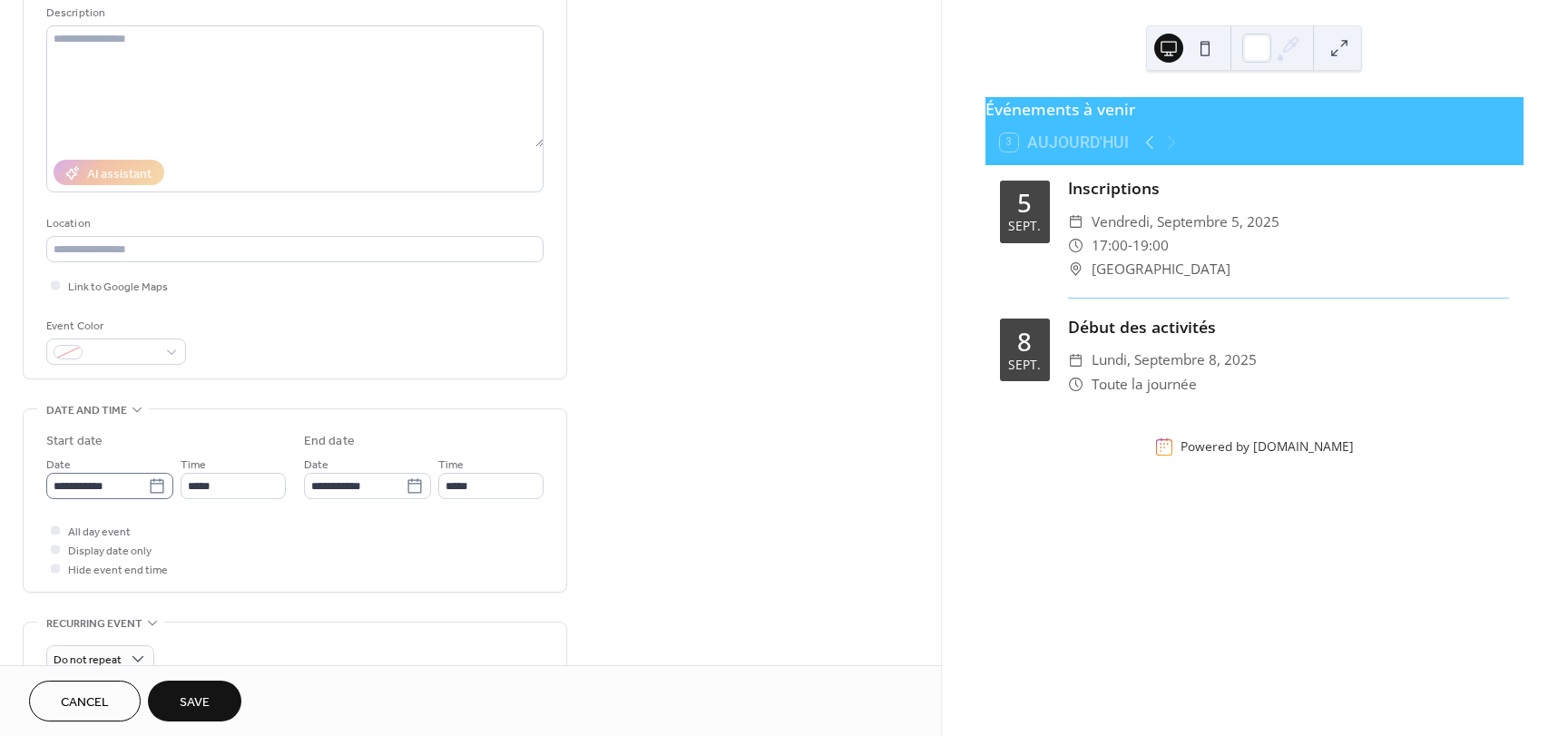 type on "**********" 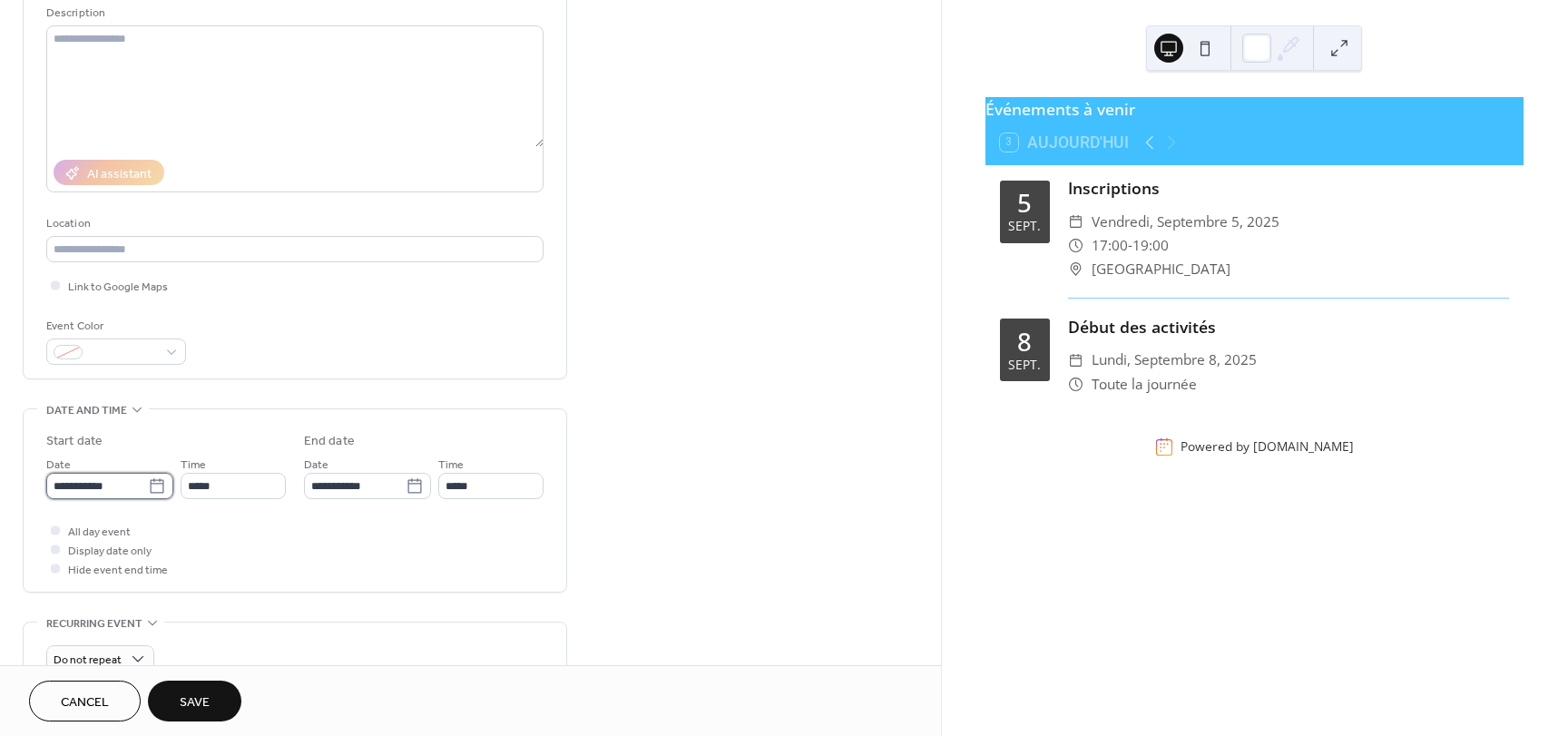 click on "**********" at bounding box center (97, 486) 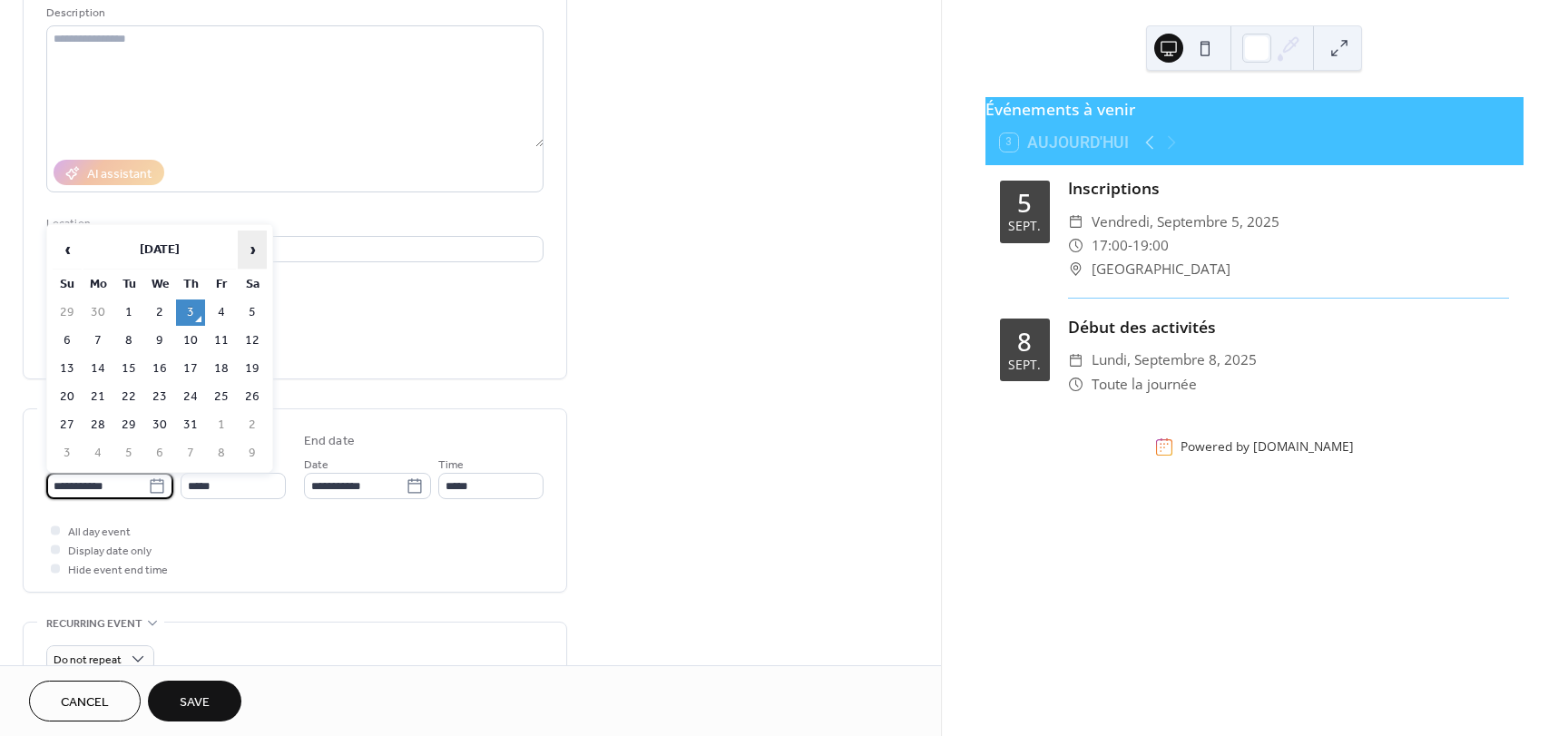 click on "›" at bounding box center (252, 250) 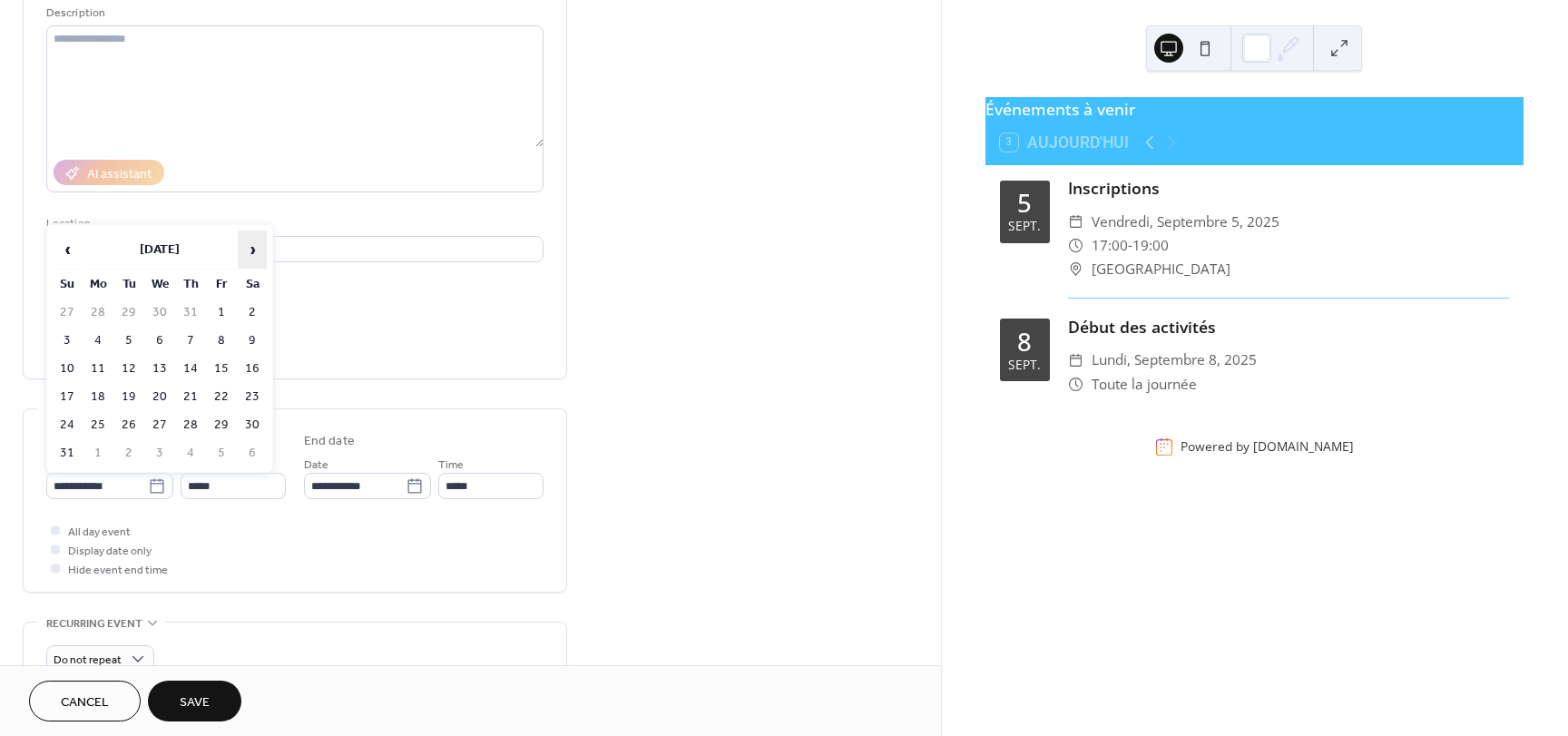 click on "›" at bounding box center [252, 250] 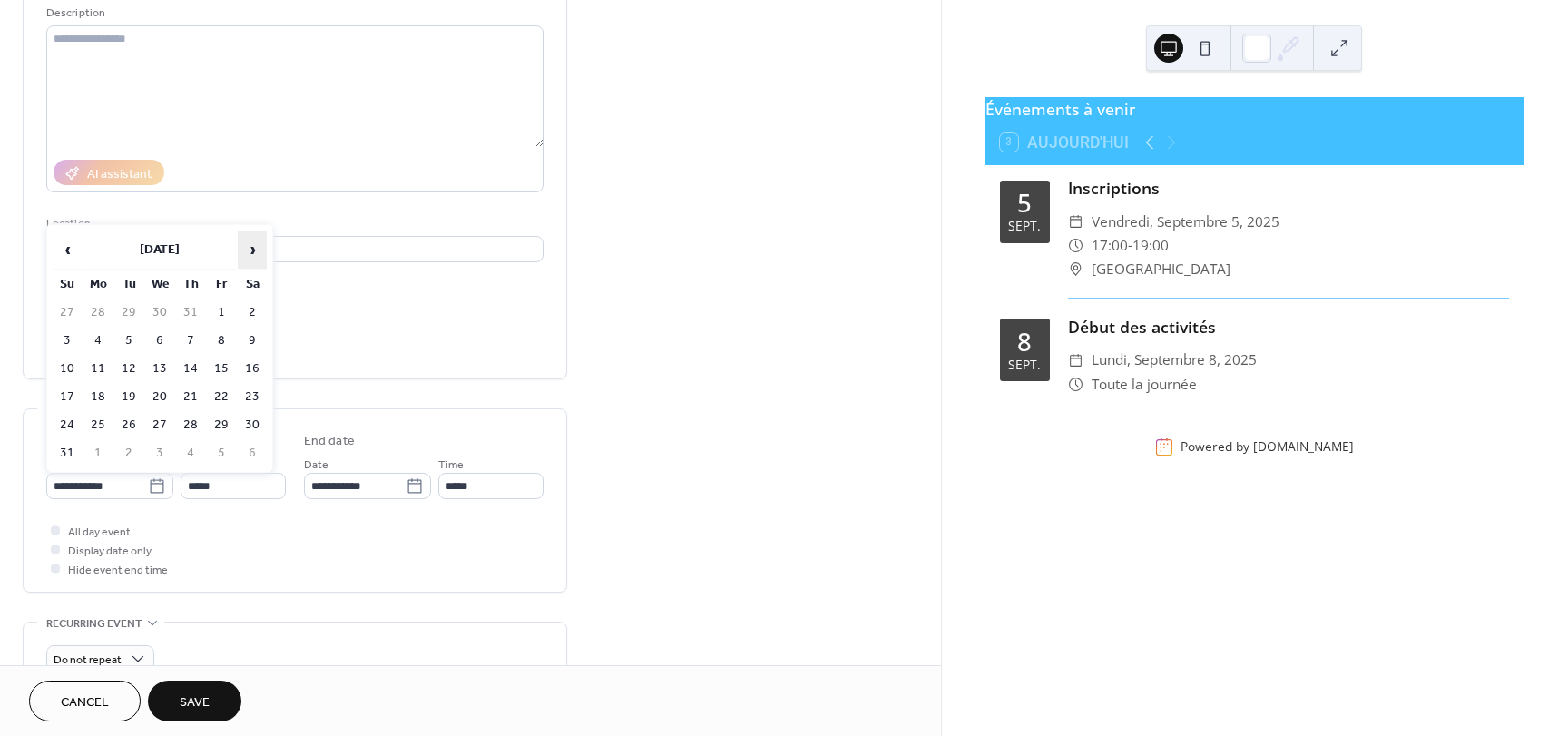 click on "›" at bounding box center [252, 250] 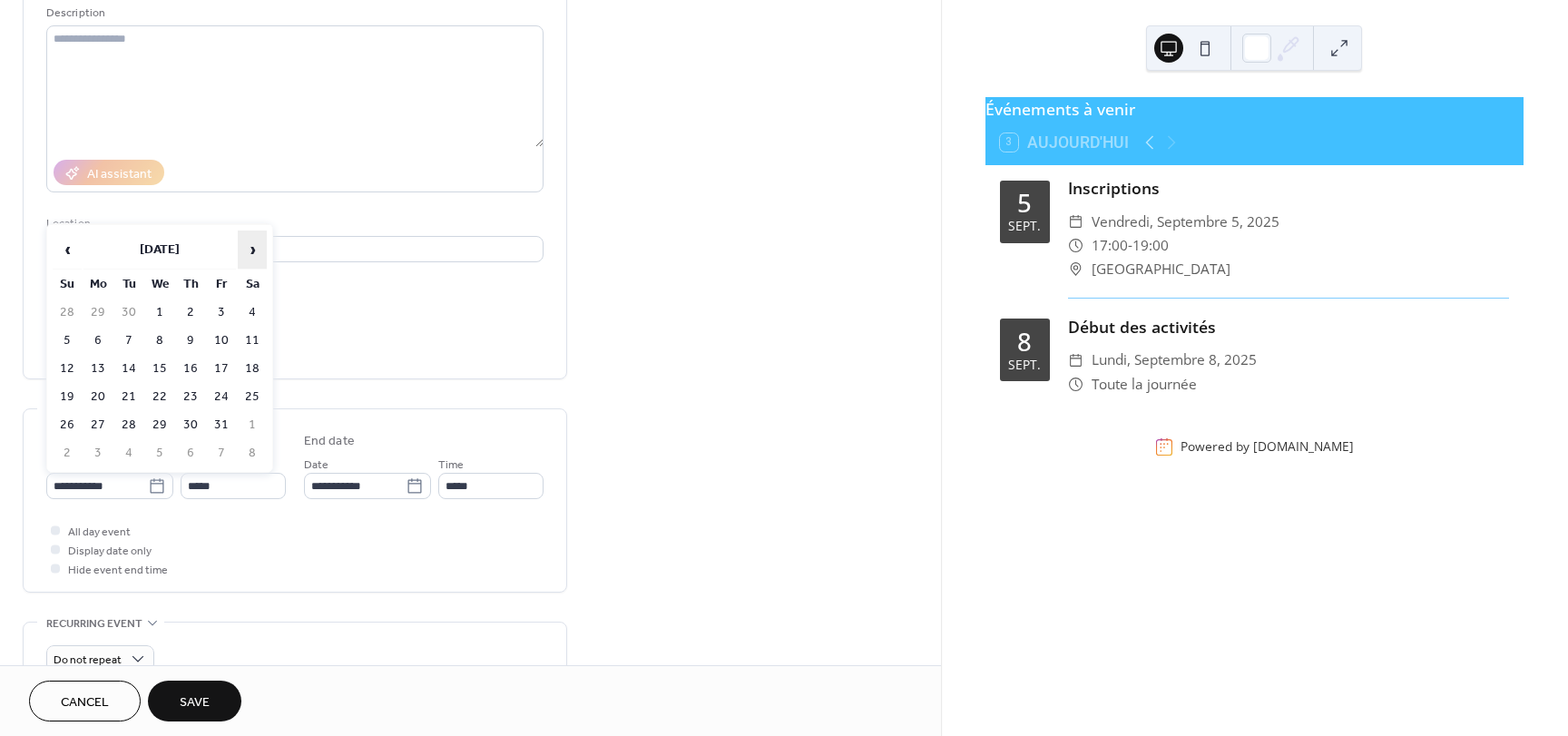 click on "›" at bounding box center (252, 250) 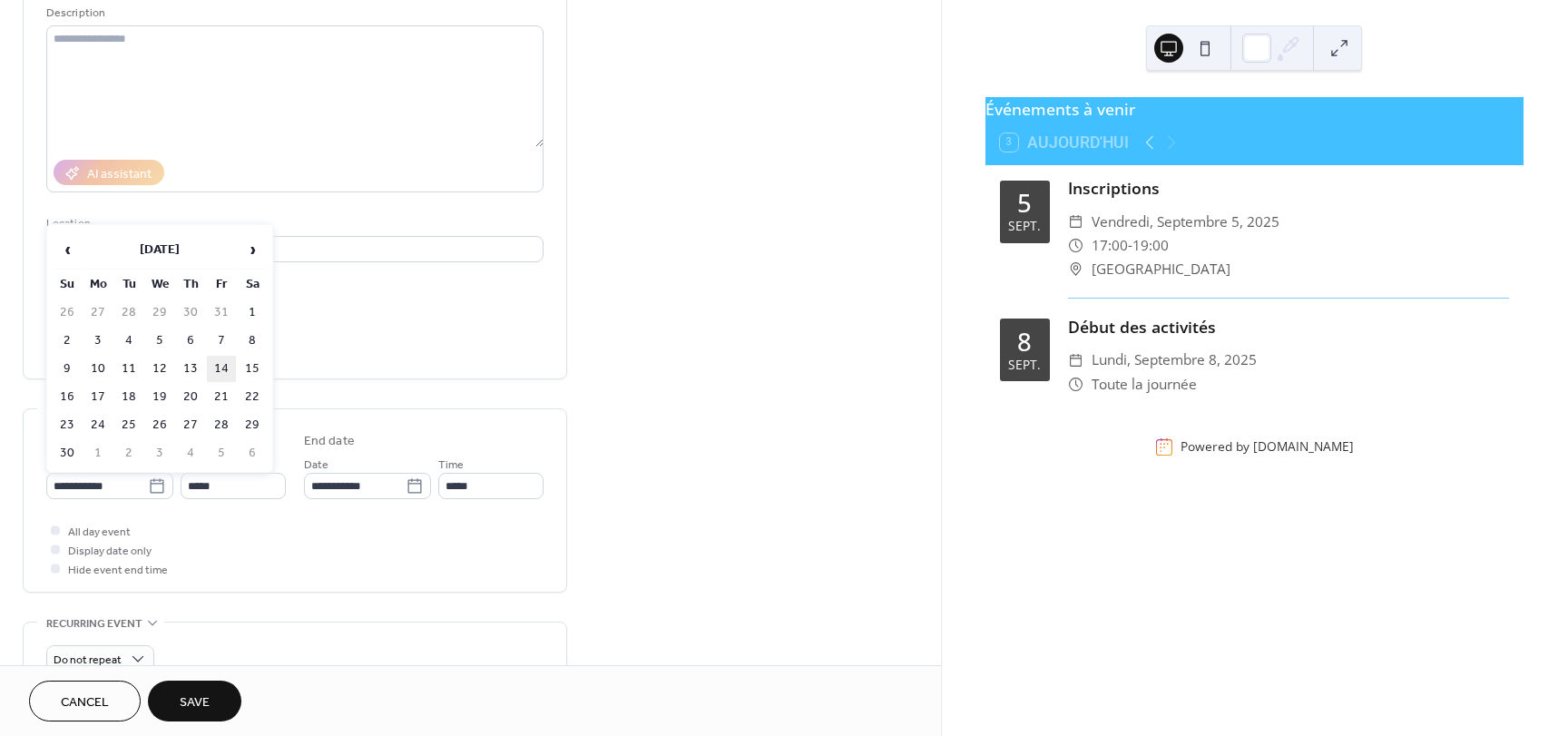 click on "14" at bounding box center (221, 368) 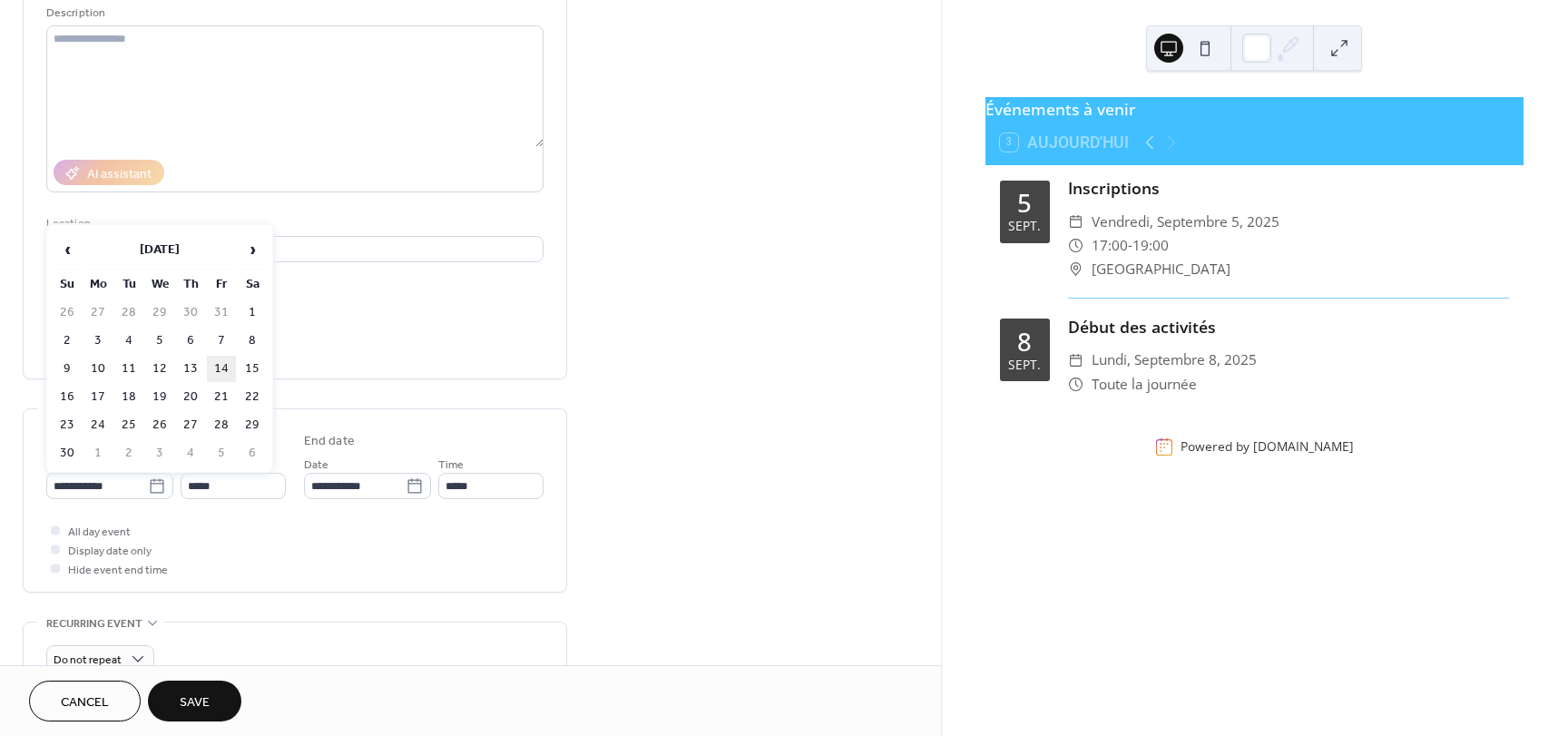 type on "**********" 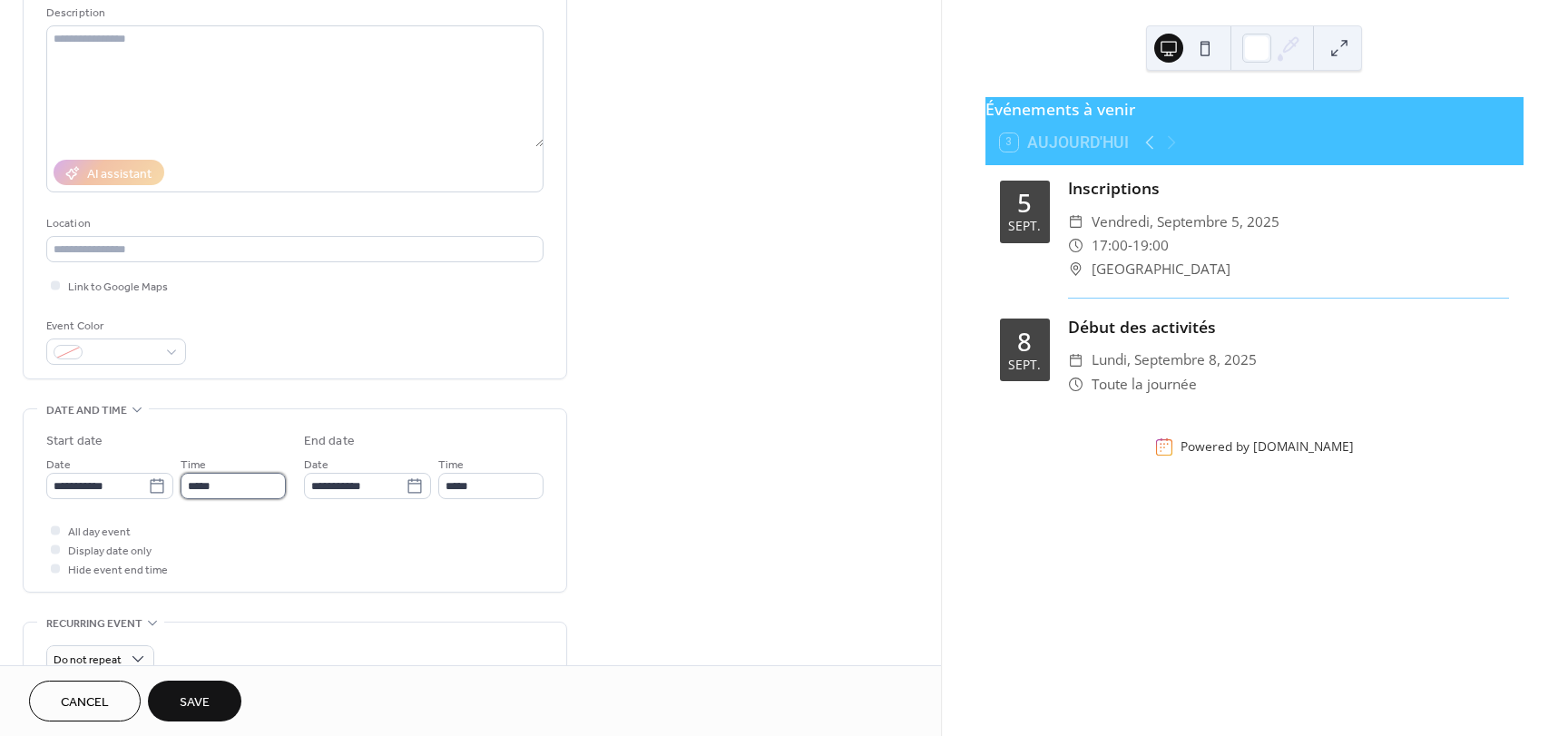 click on "*****" at bounding box center (233, 486) 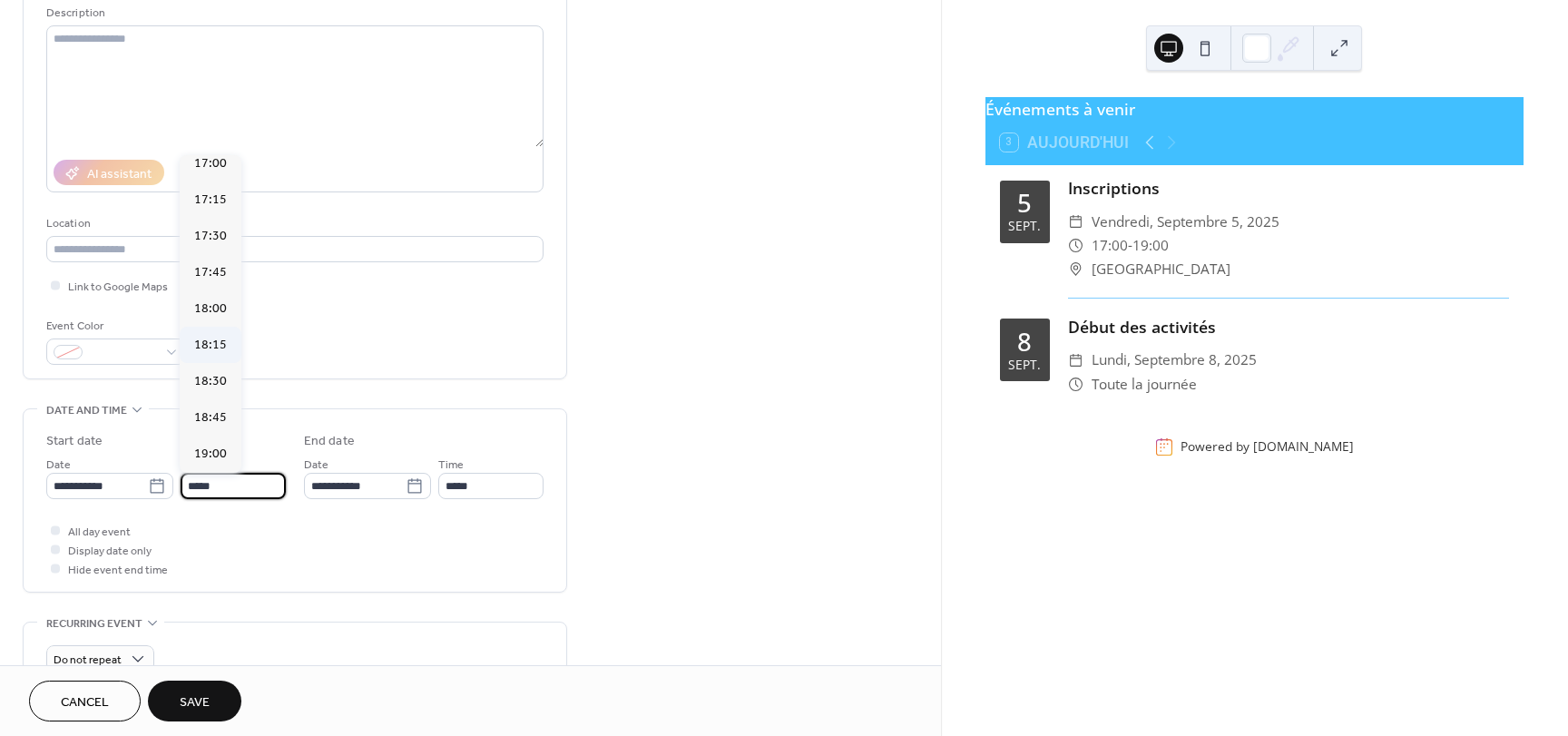 scroll, scrollTop: 2512, scrollLeft: 0, axis: vertical 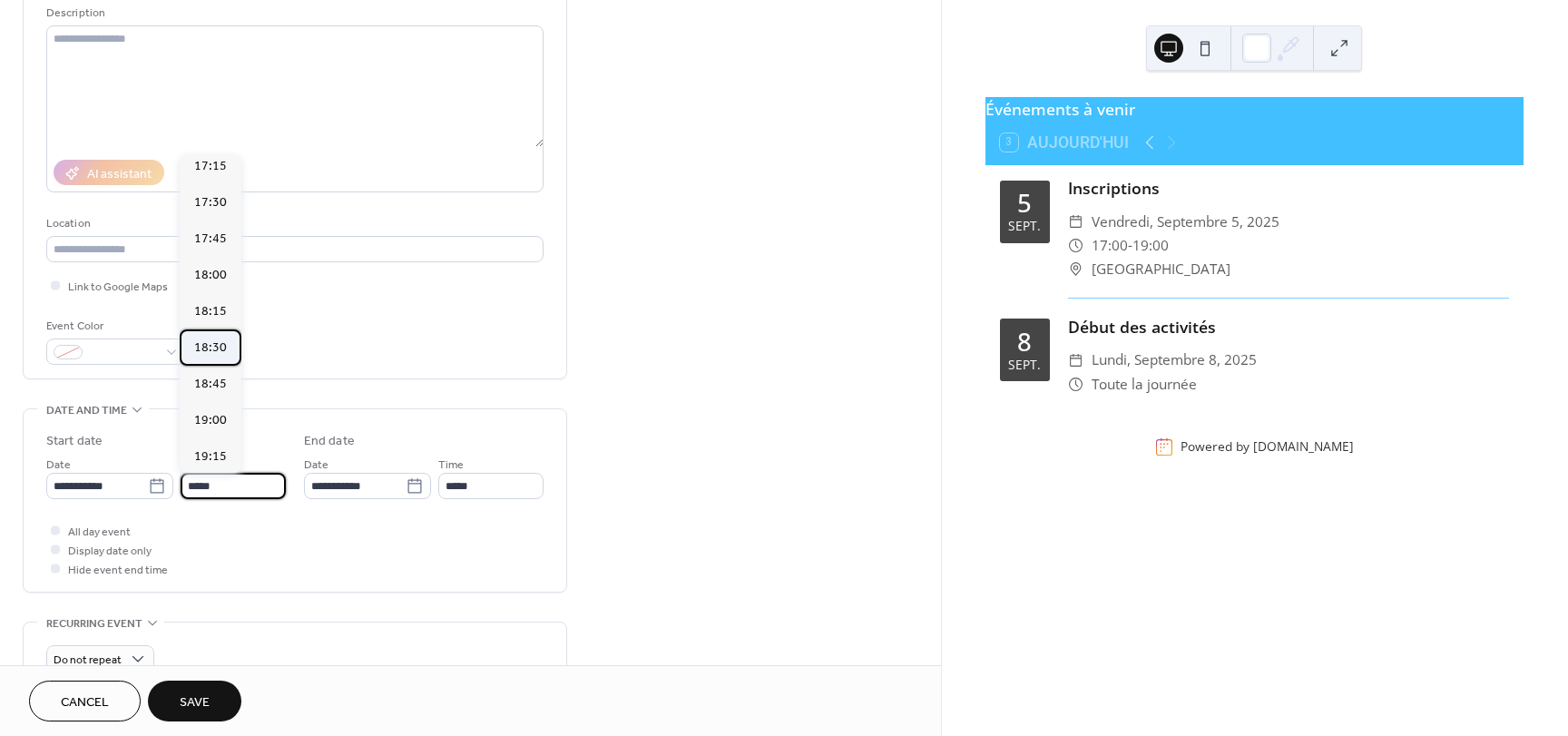 click on "18:30" at bounding box center [211, 348] 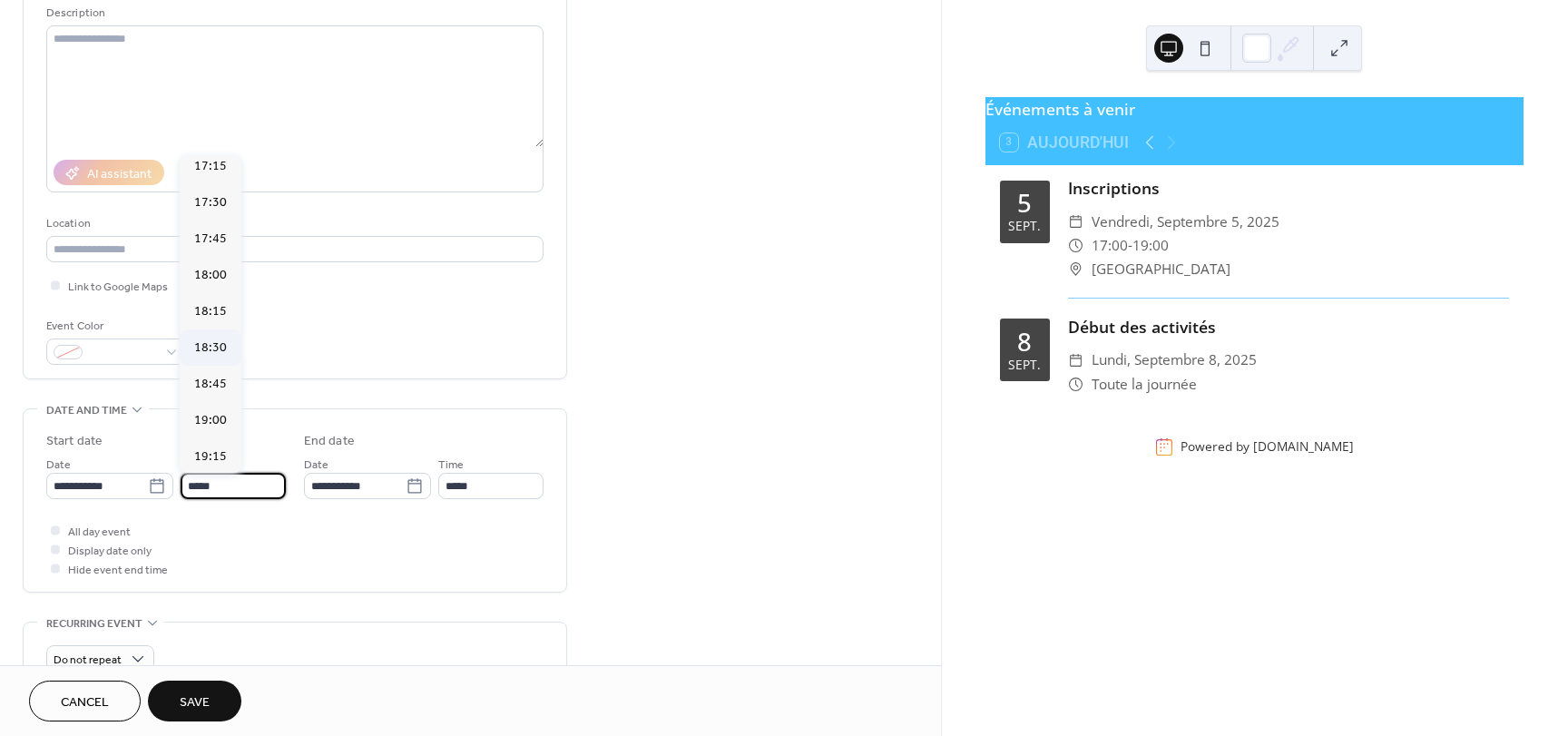 type on "*****" 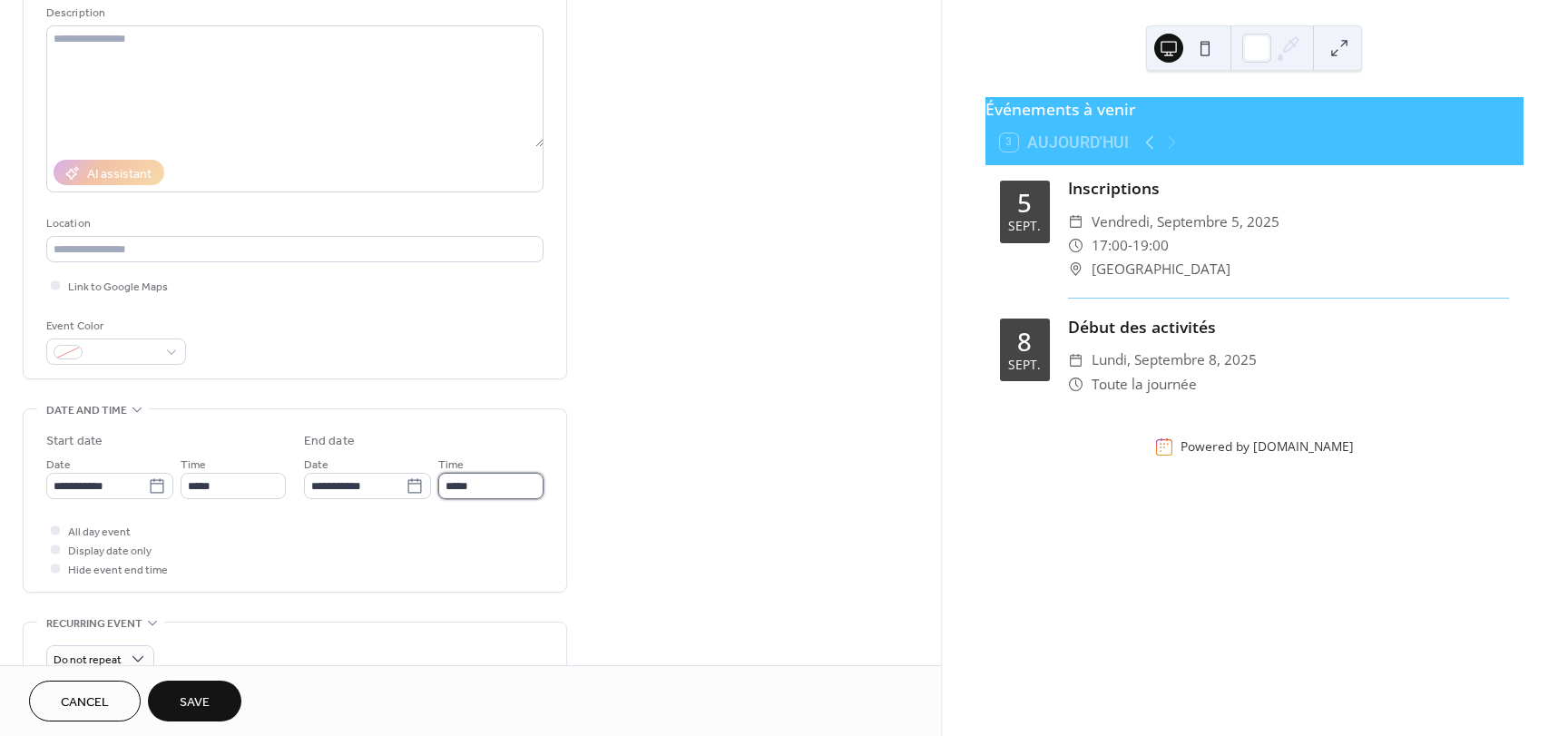 click on "*****" at bounding box center (491, 486) 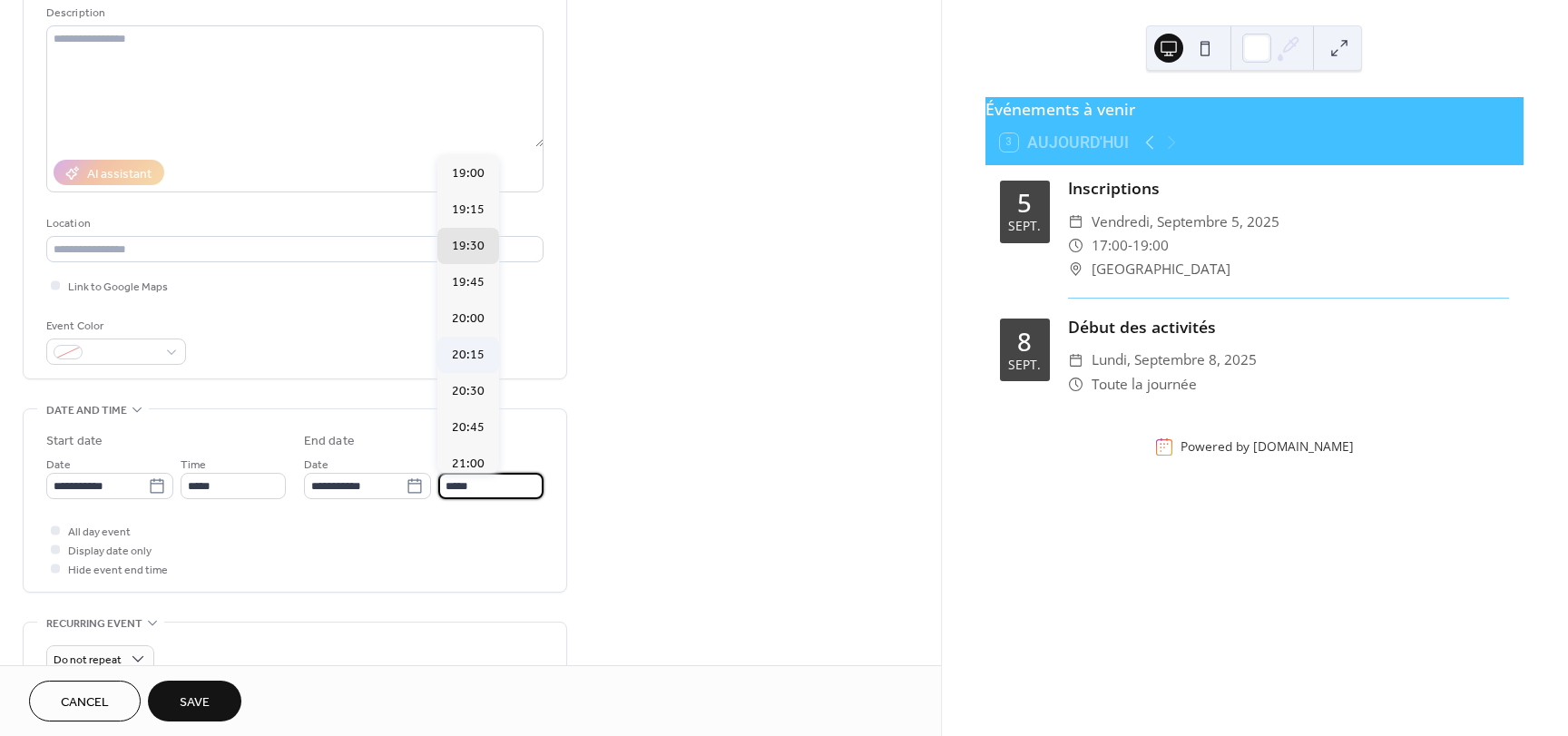 scroll, scrollTop: 91, scrollLeft: 0, axis: vertical 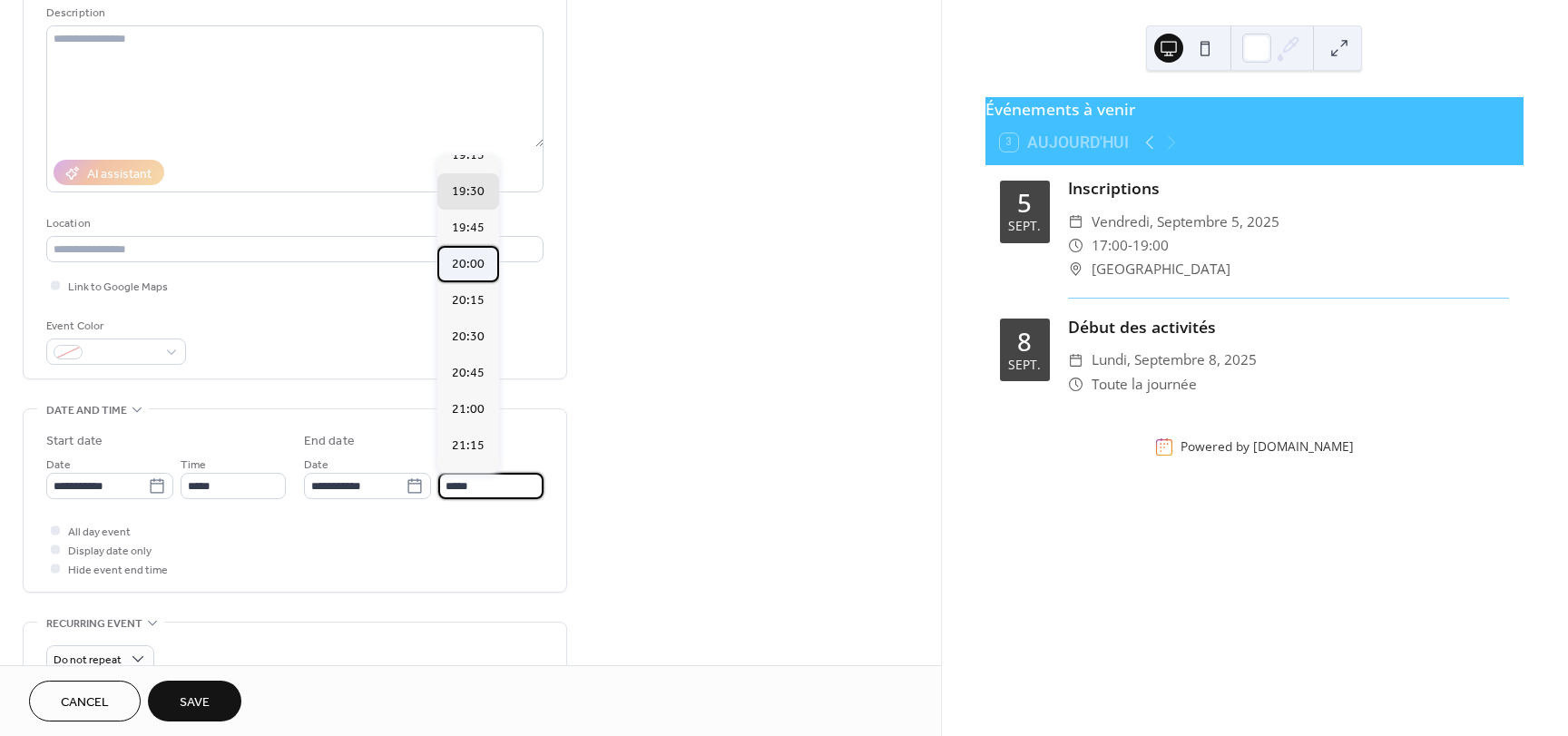 click on "20:00" at bounding box center (468, 264) 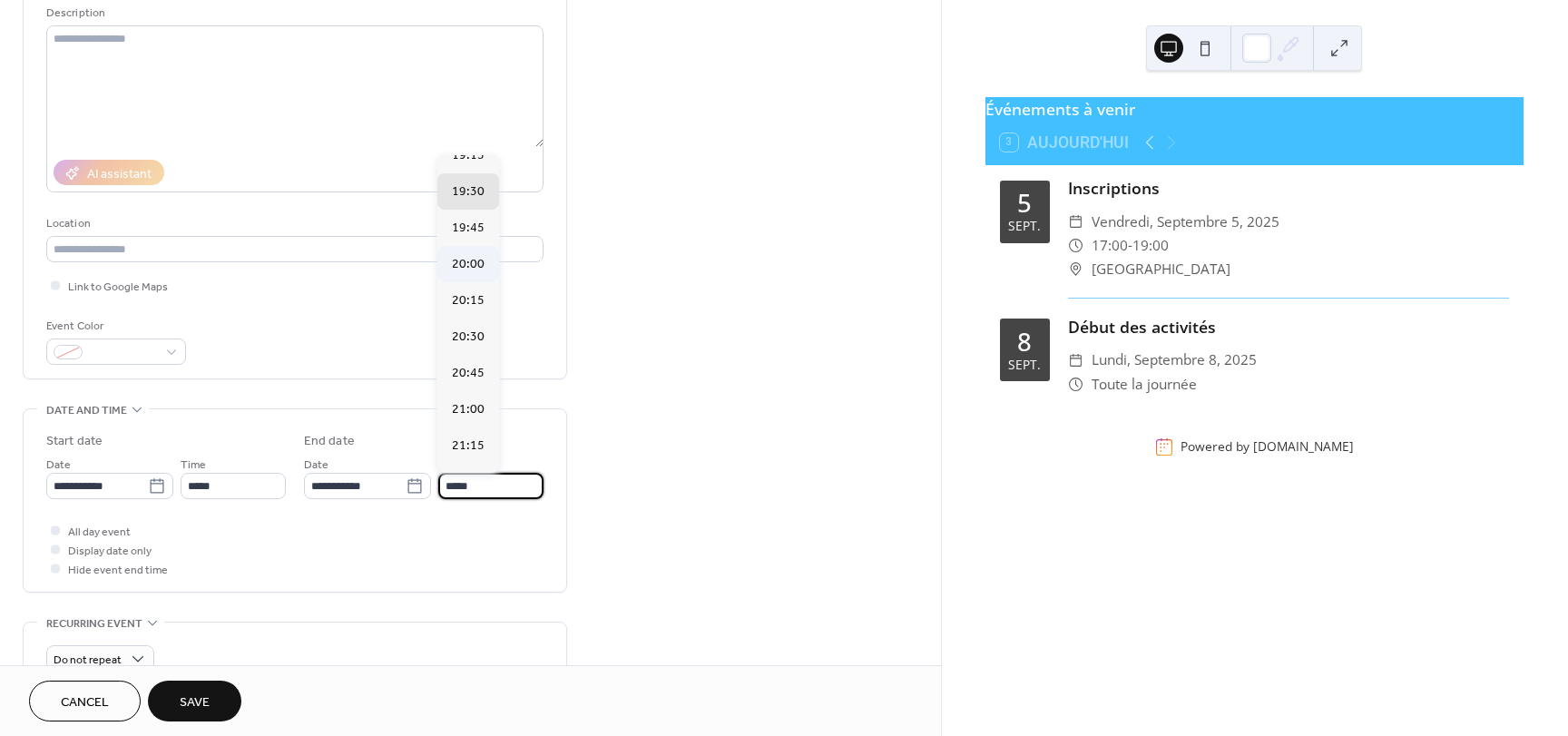 type on "*****" 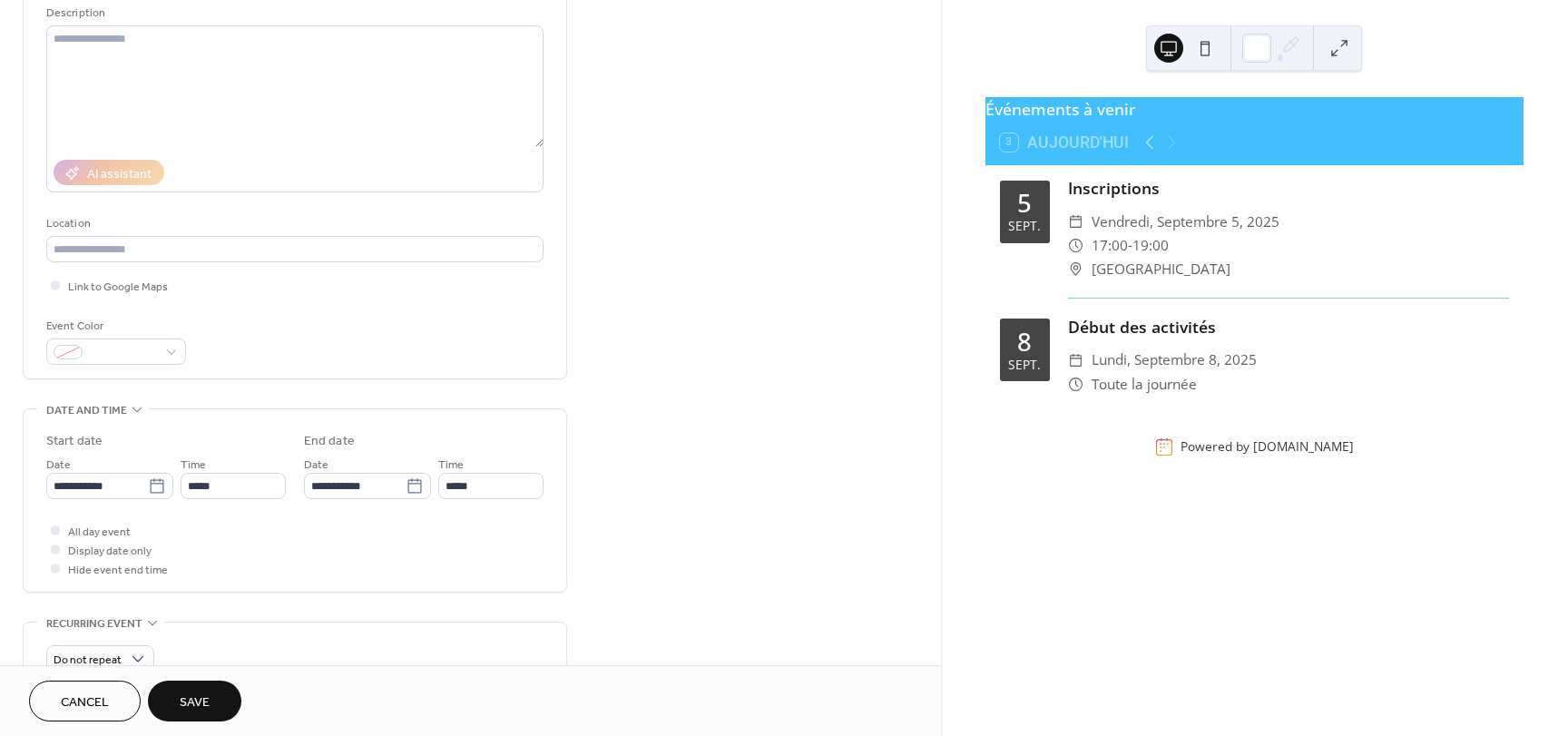 click on "All day event Display date only Hide event end time" at bounding box center (295, 549) 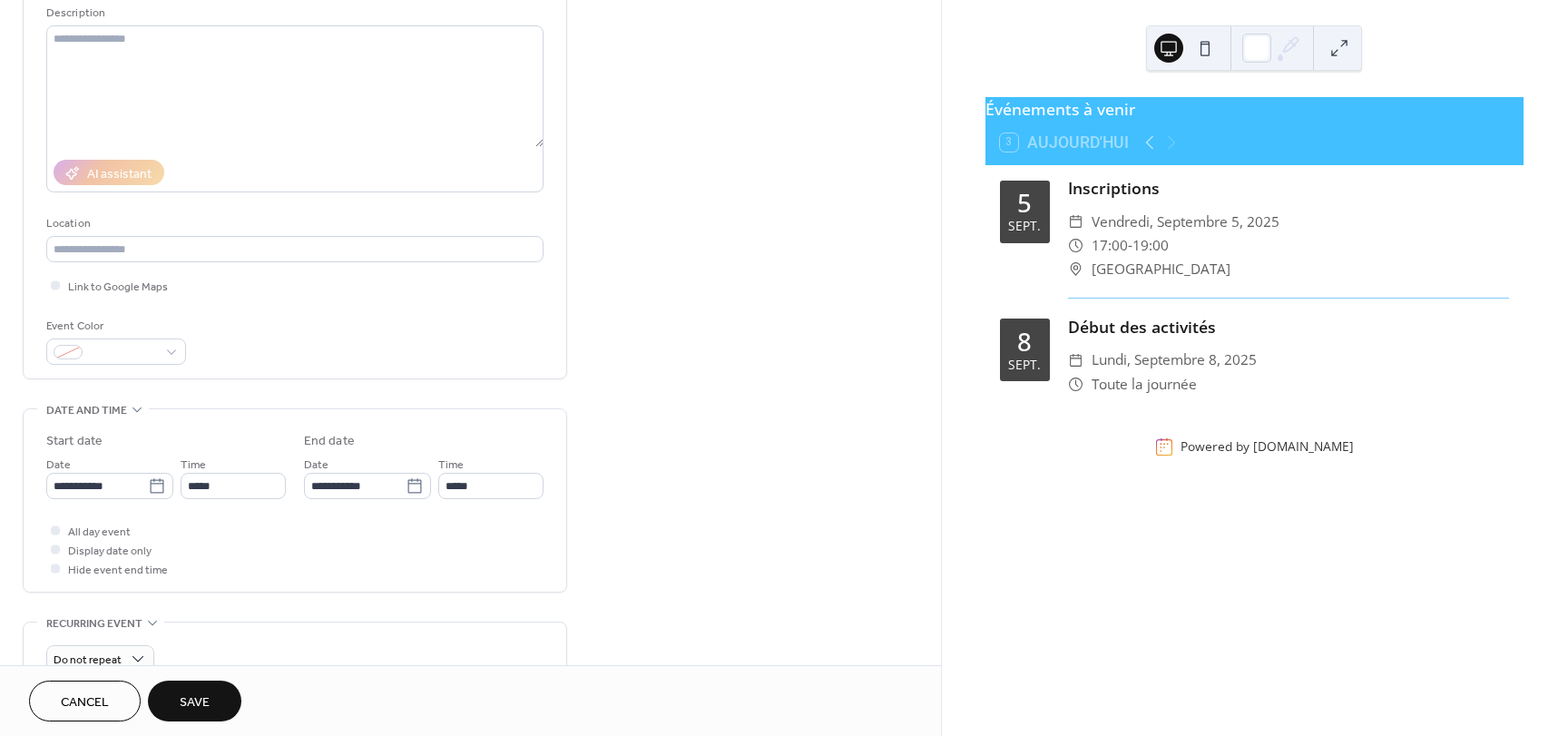 click on "Save" at bounding box center [194, 702] 